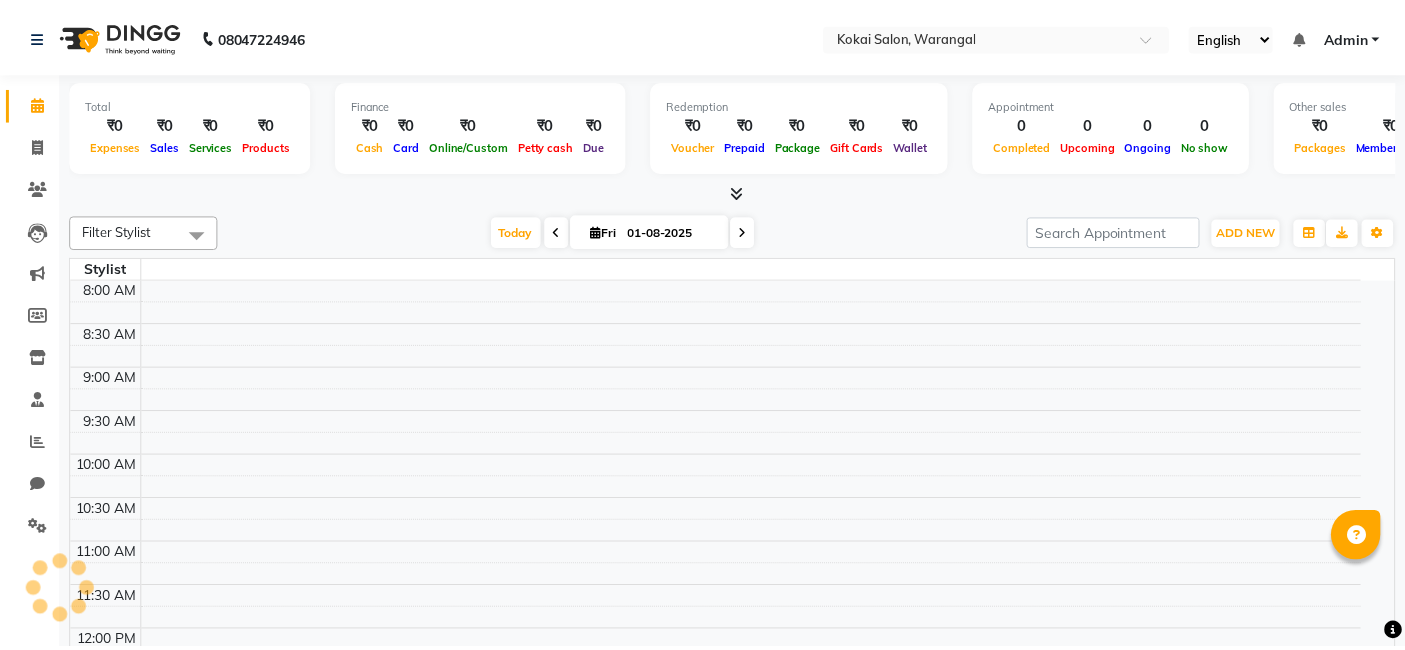 scroll, scrollTop: 0, scrollLeft: 0, axis: both 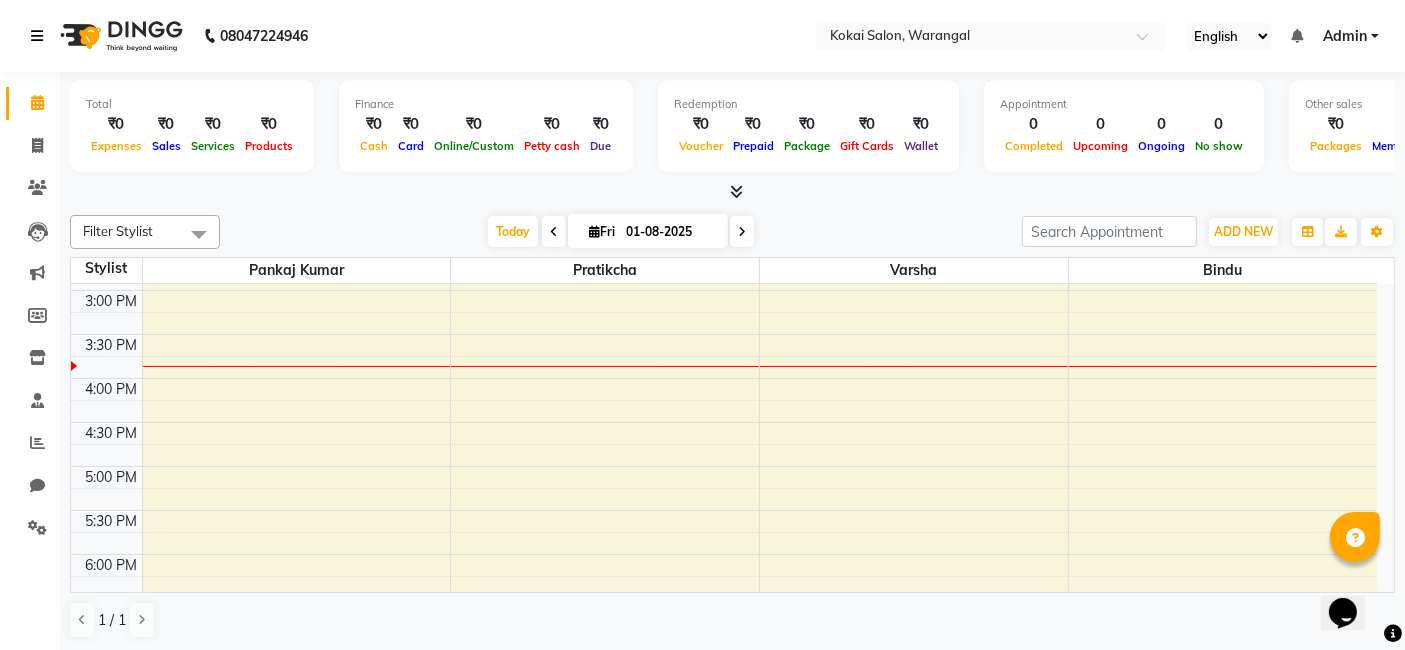 click at bounding box center [37, 36] 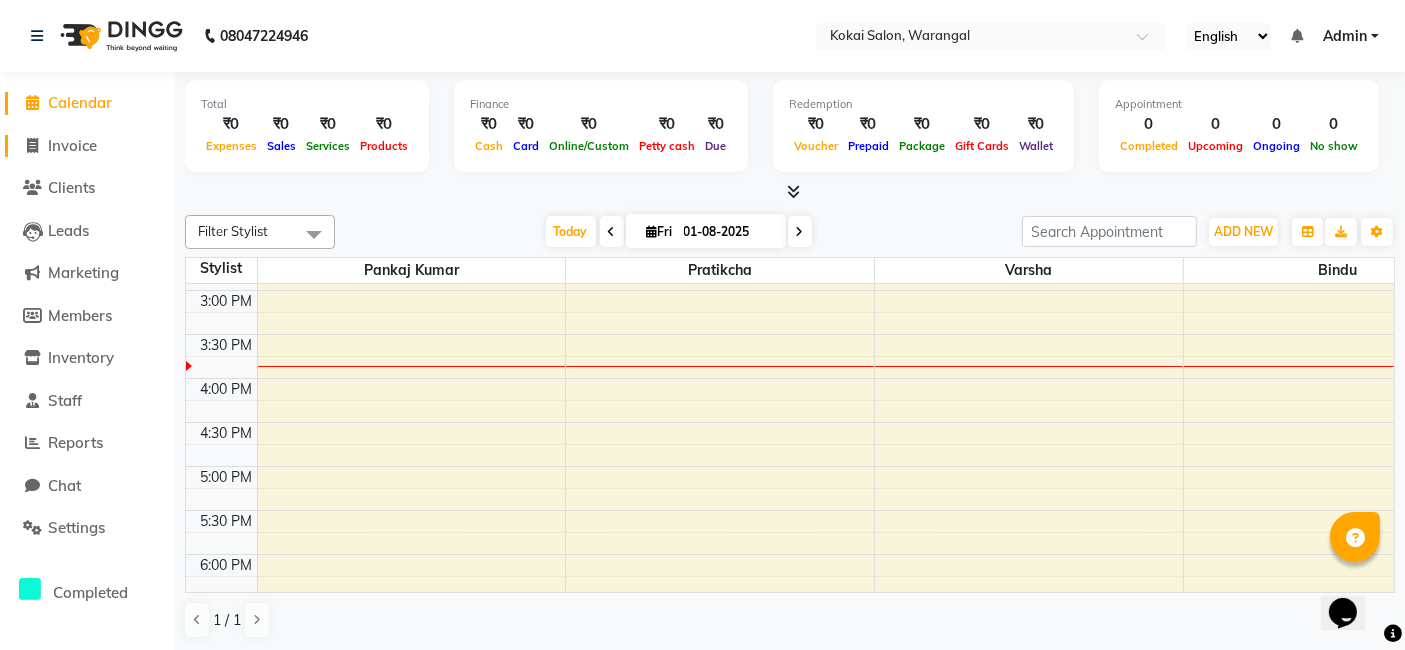 click on "Invoice" 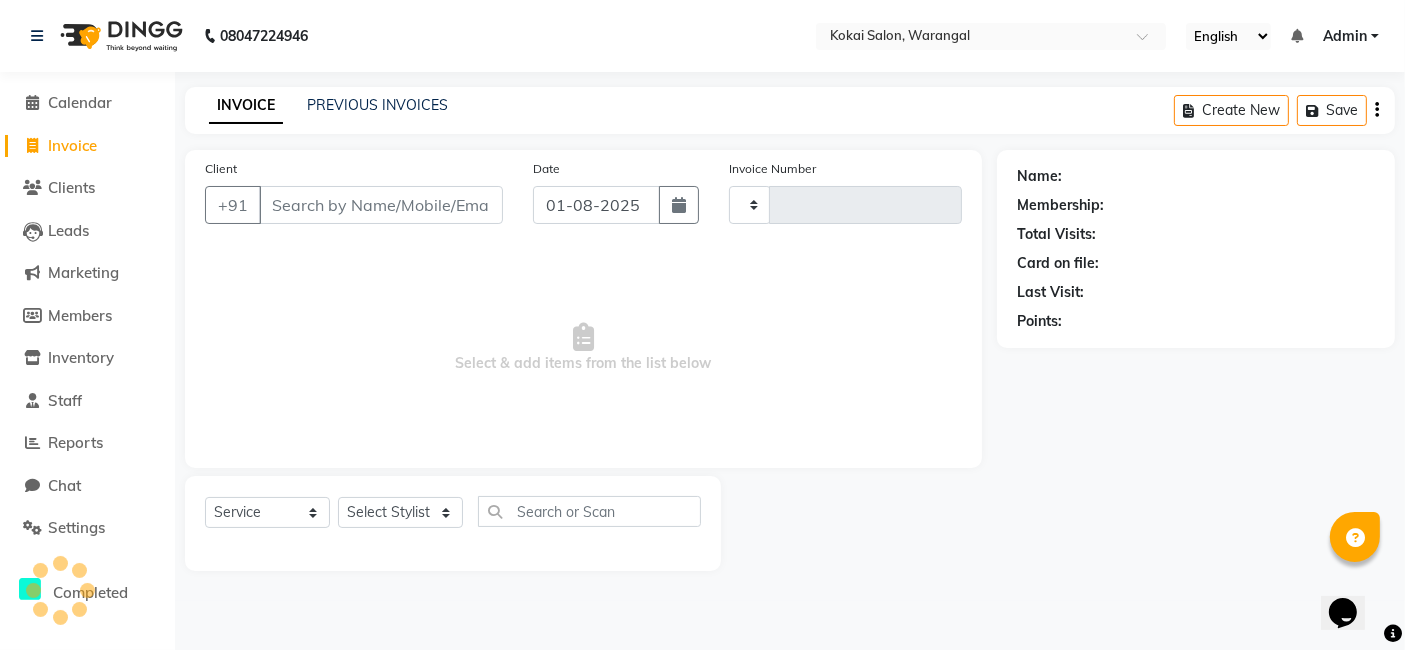 type on "0320" 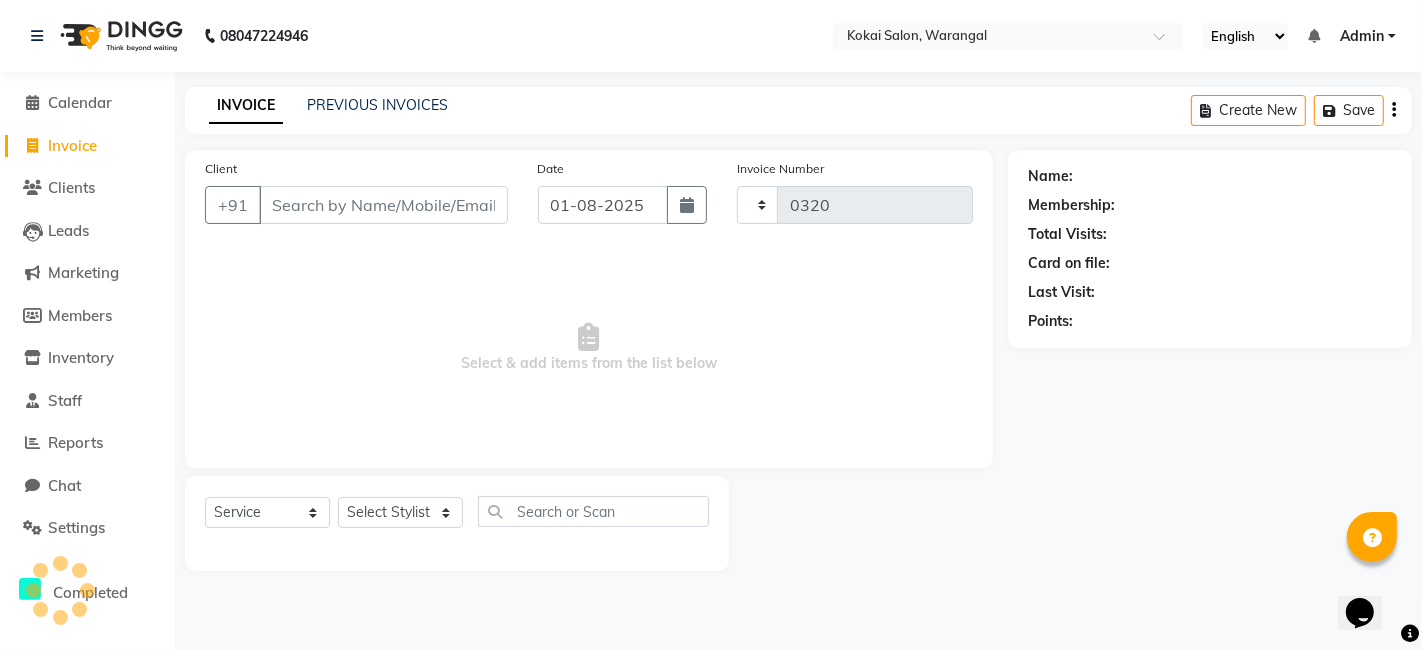 select on "7546" 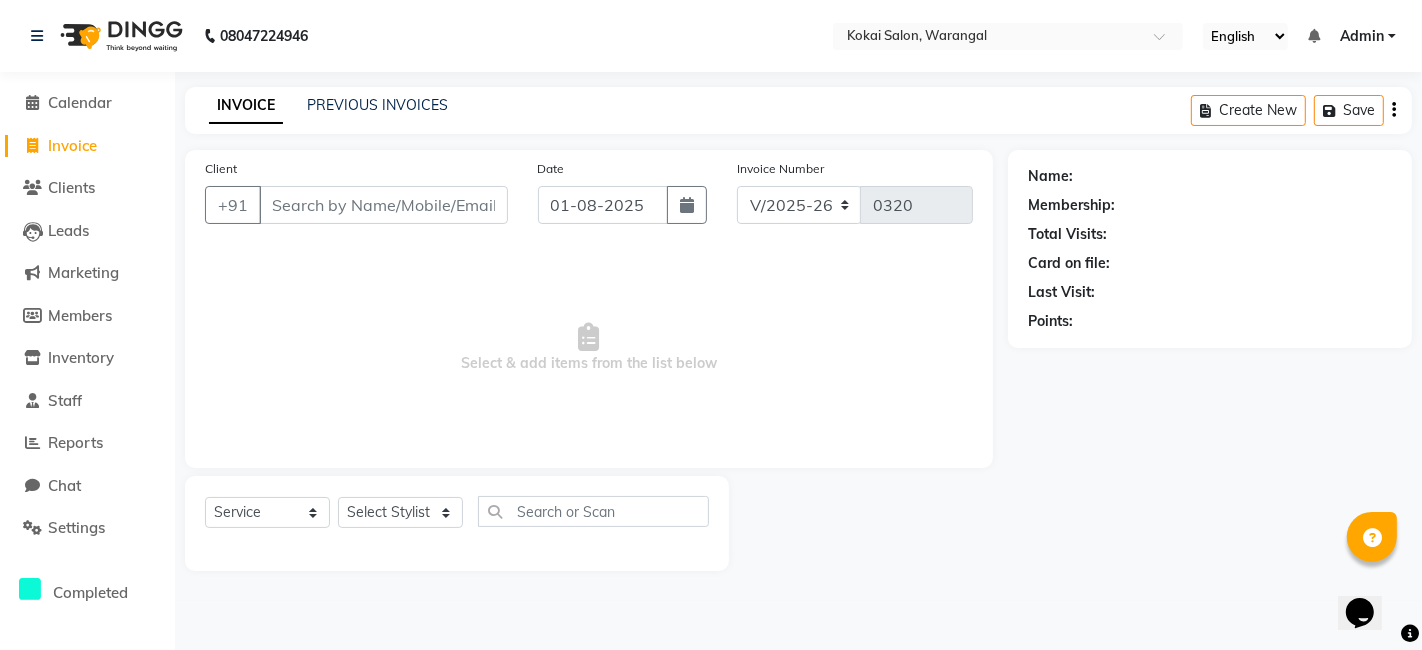 click on "Client" at bounding box center (383, 205) 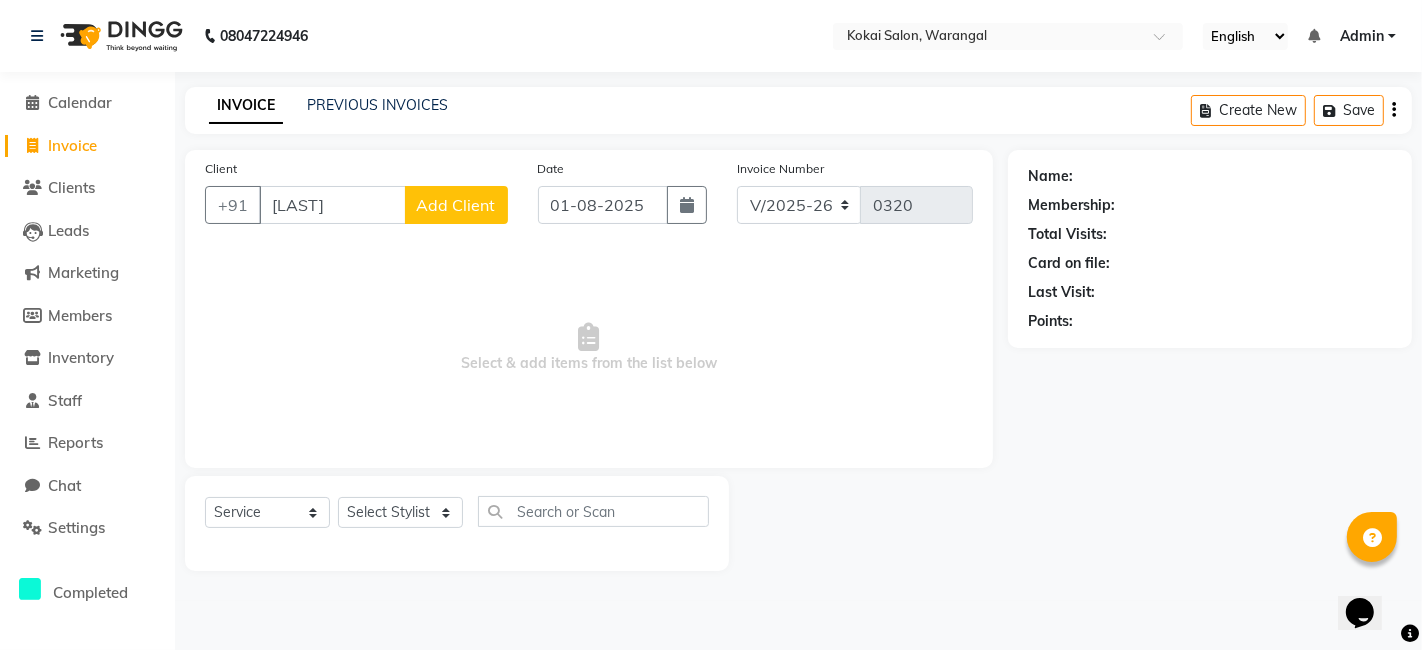 type on "[LAST]" 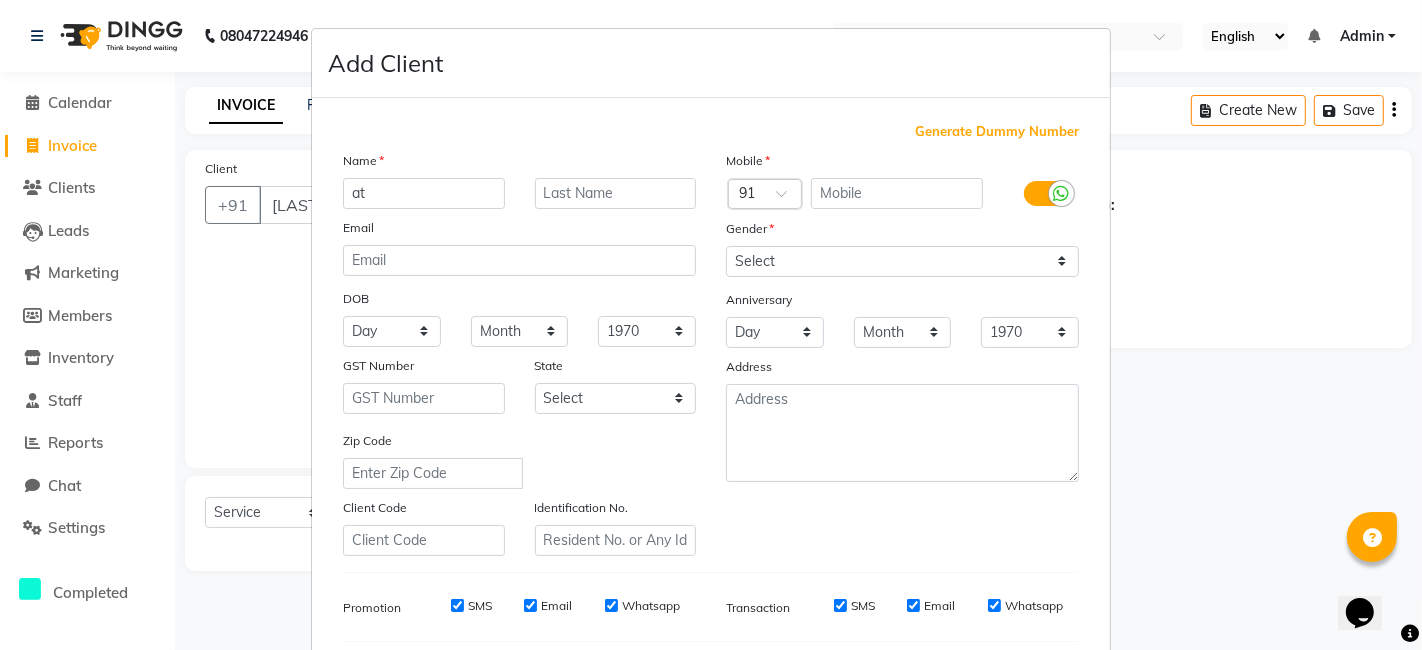 type on "a" 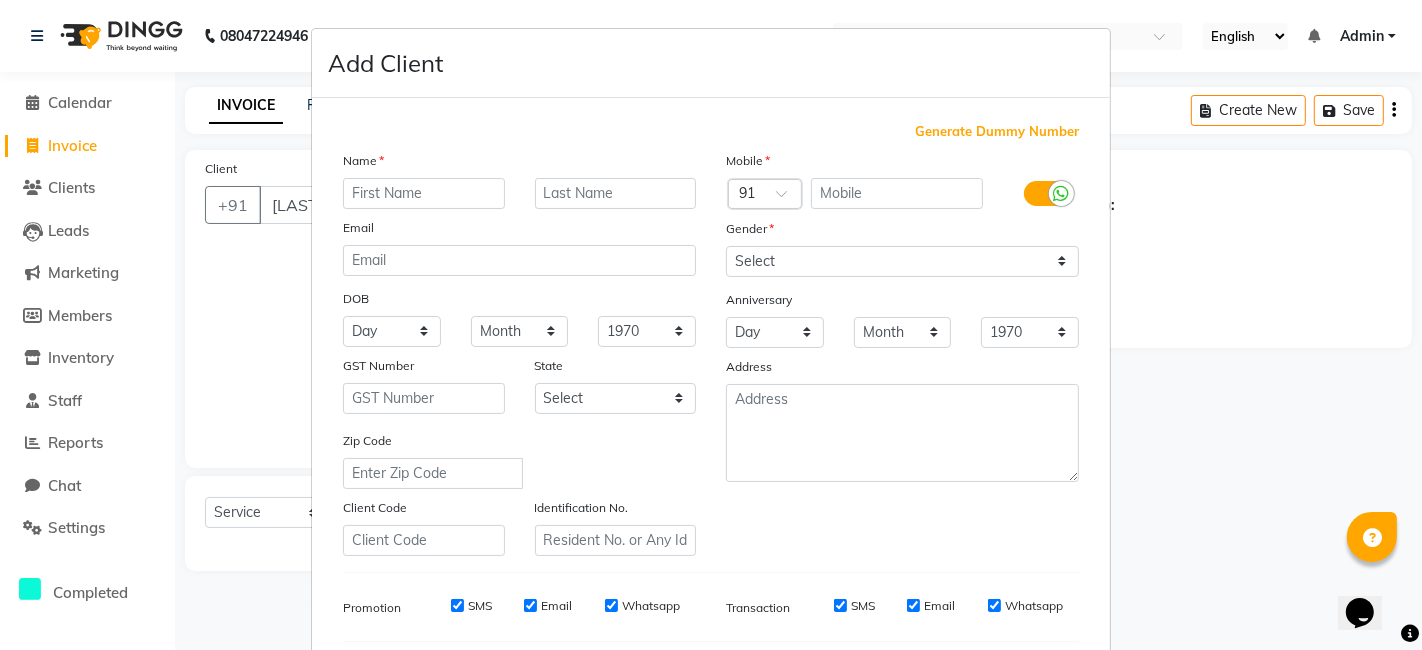 type 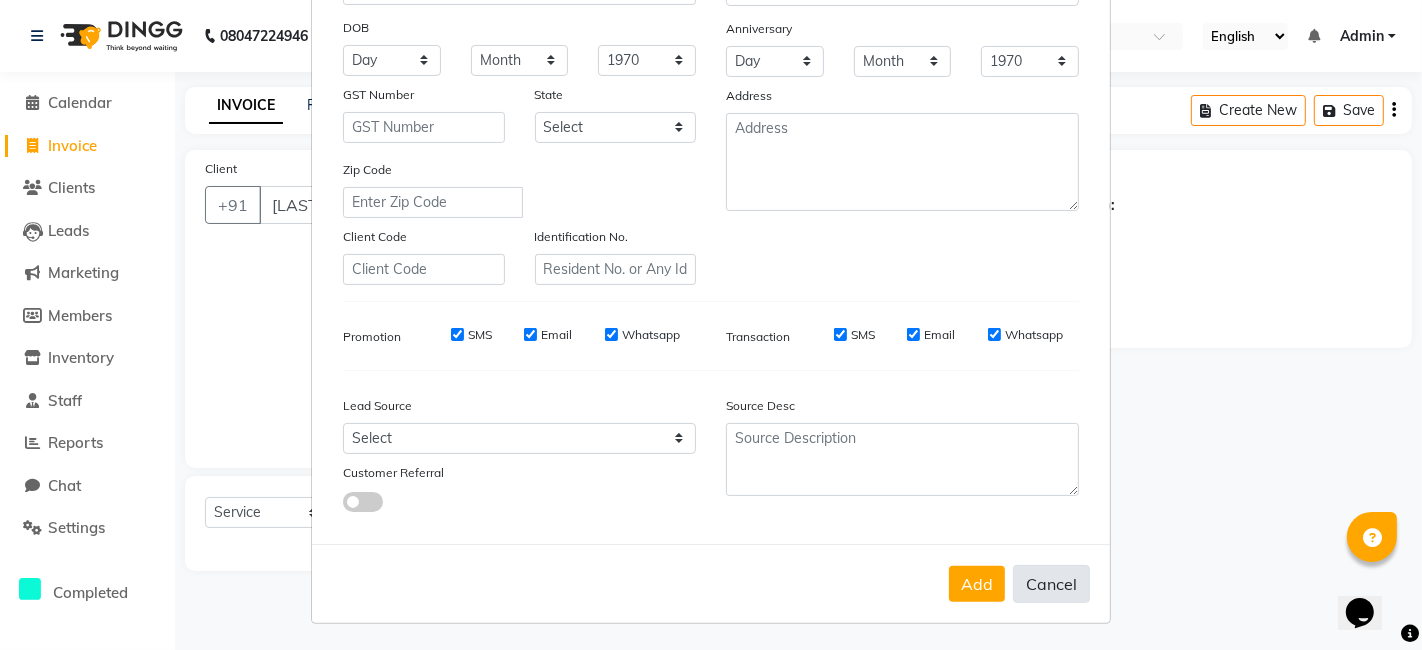 click on "Cancel" at bounding box center (1051, 584) 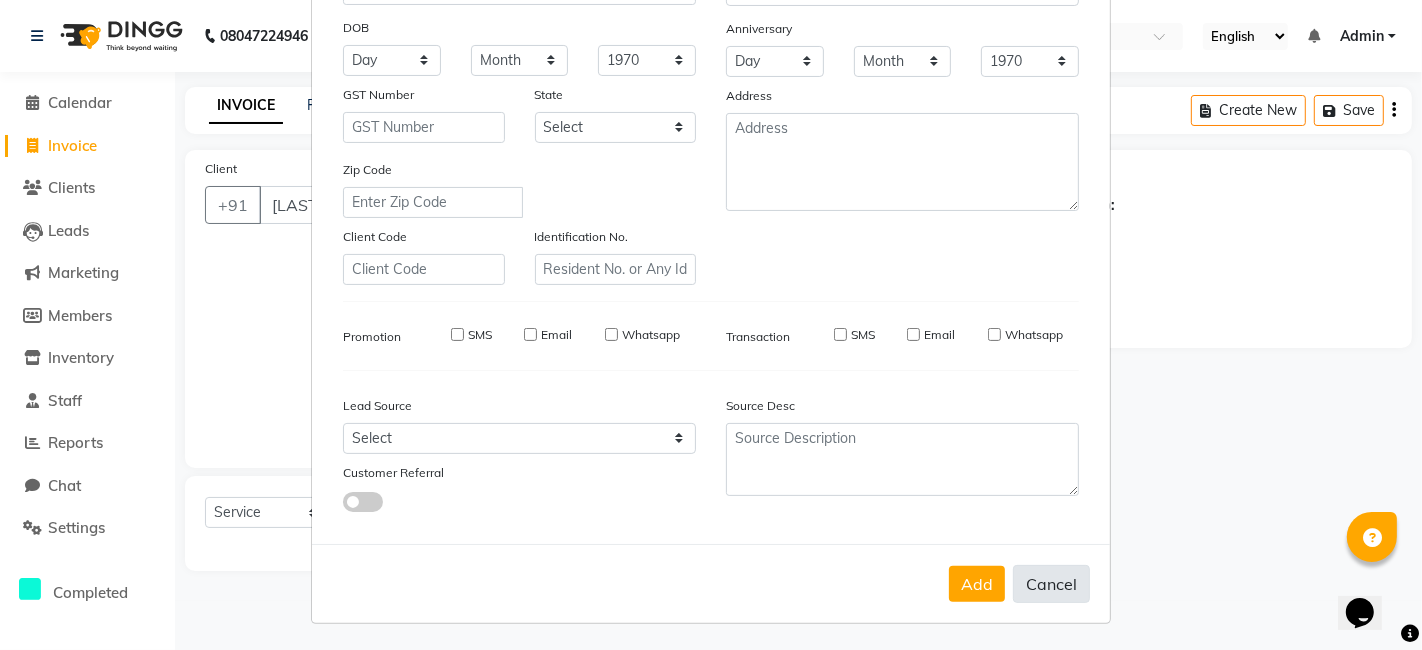 select 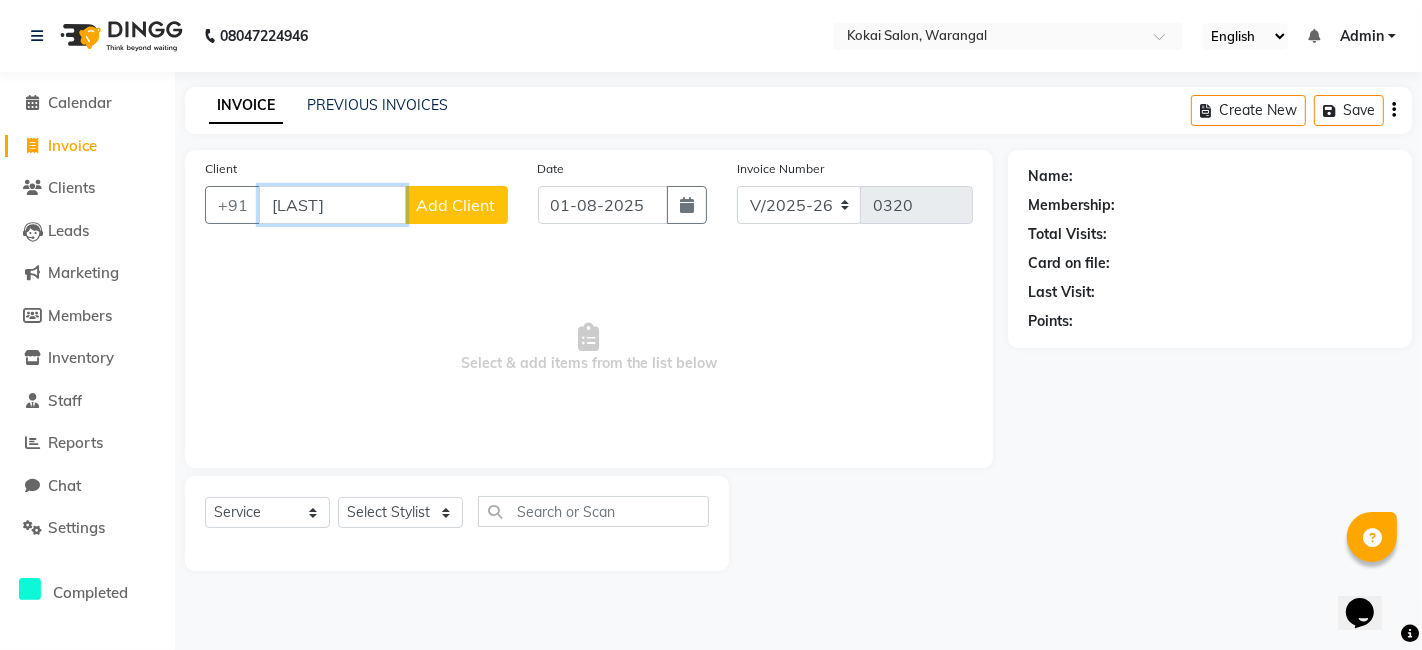click on "[LAST]" at bounding box center [332, 205] 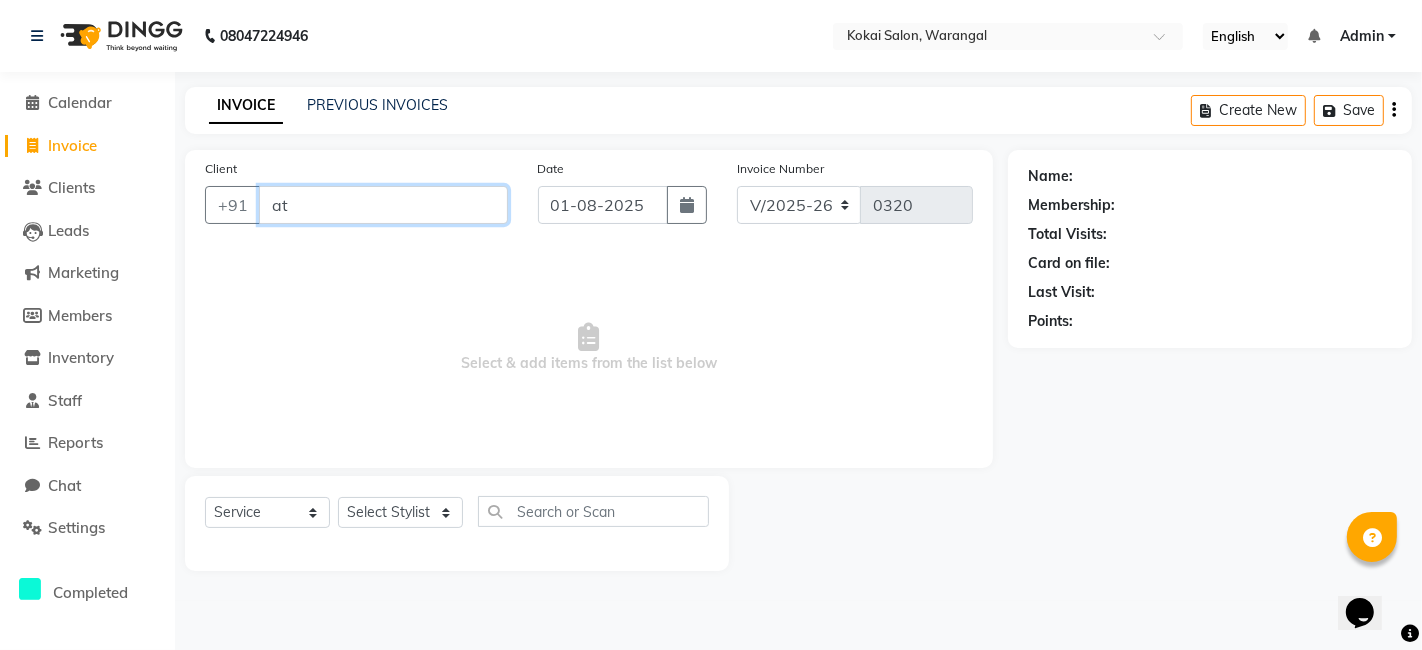 type on "a" 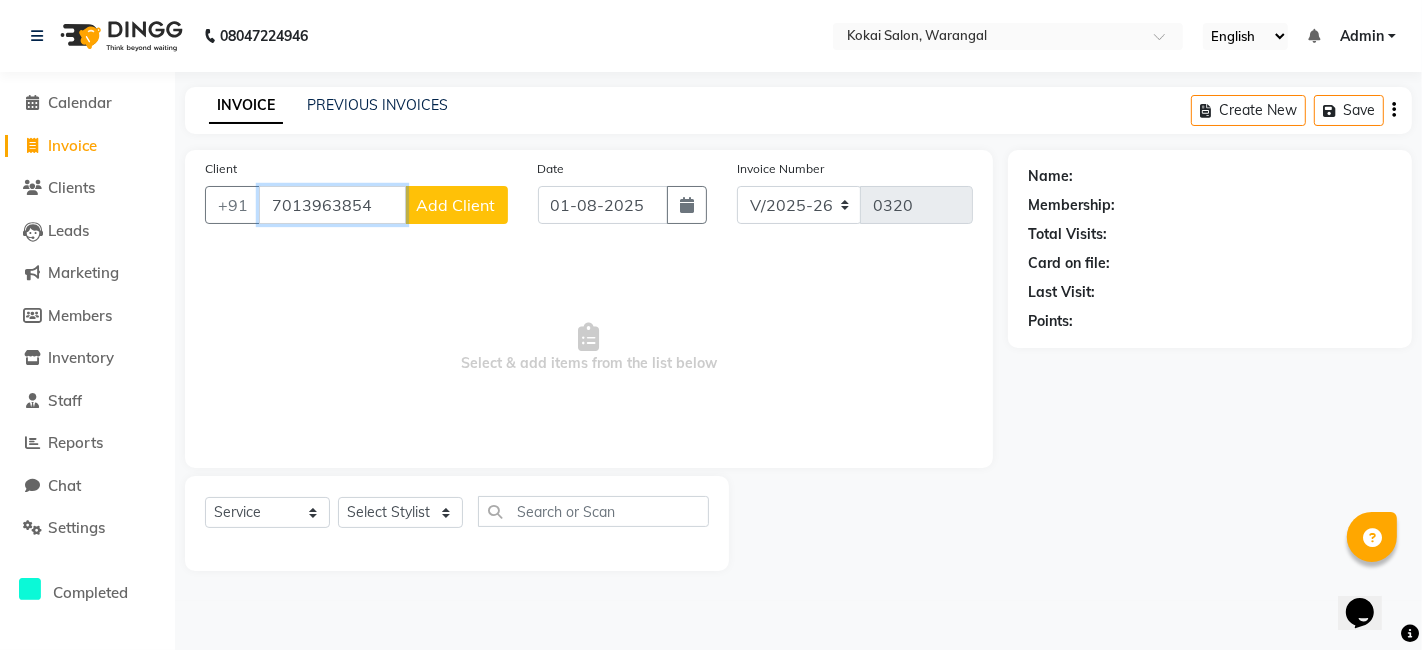 type on "7013963854" 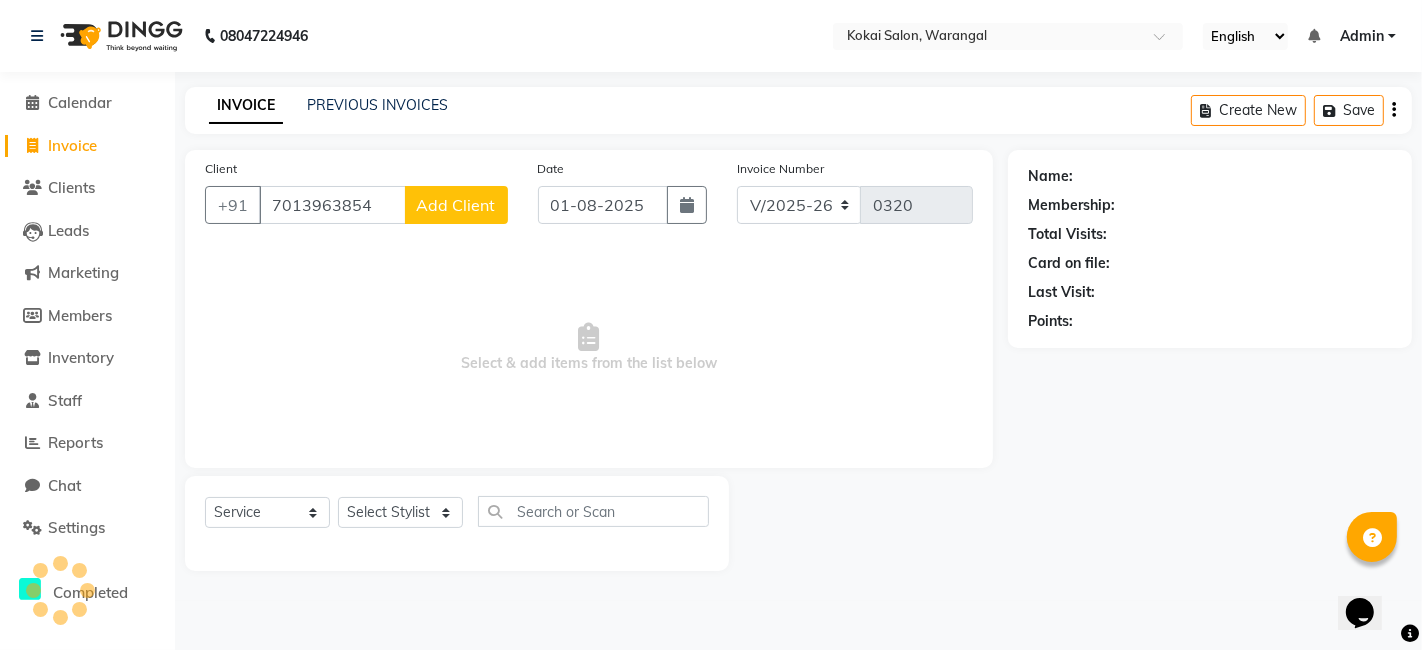 click on "Add Client" 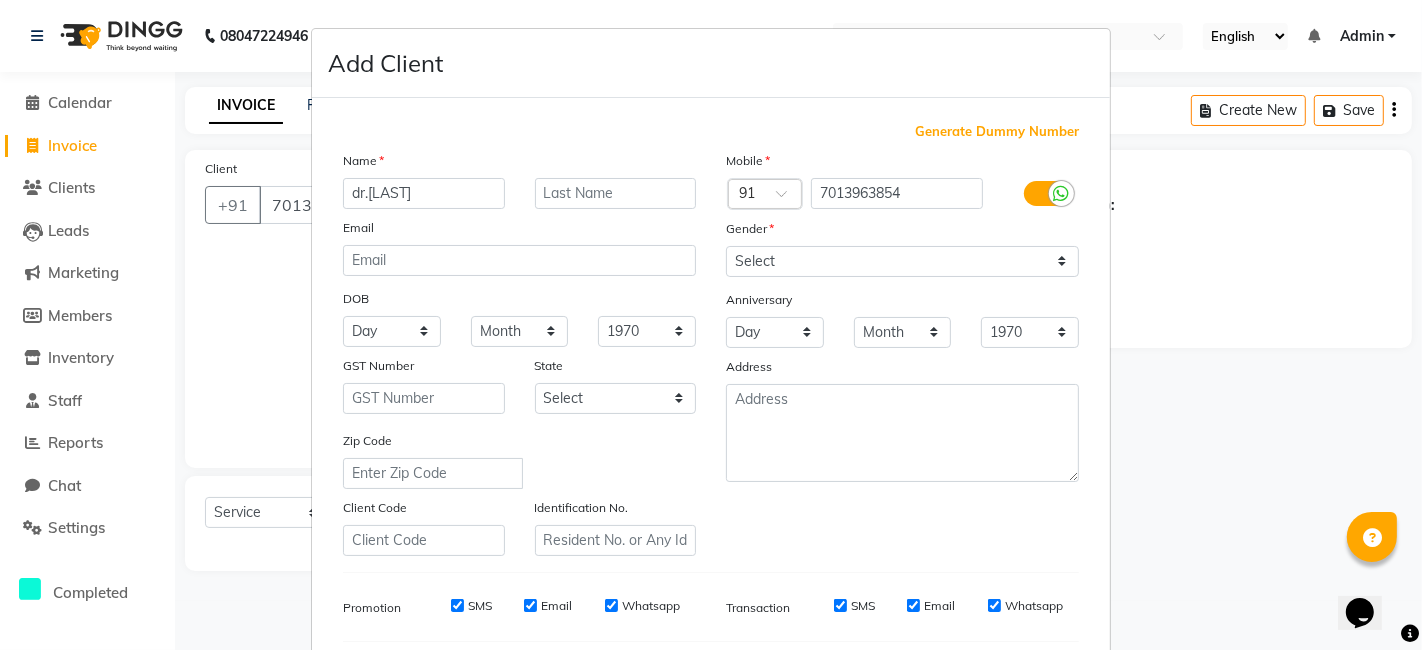 type on "dr.[LAST]" 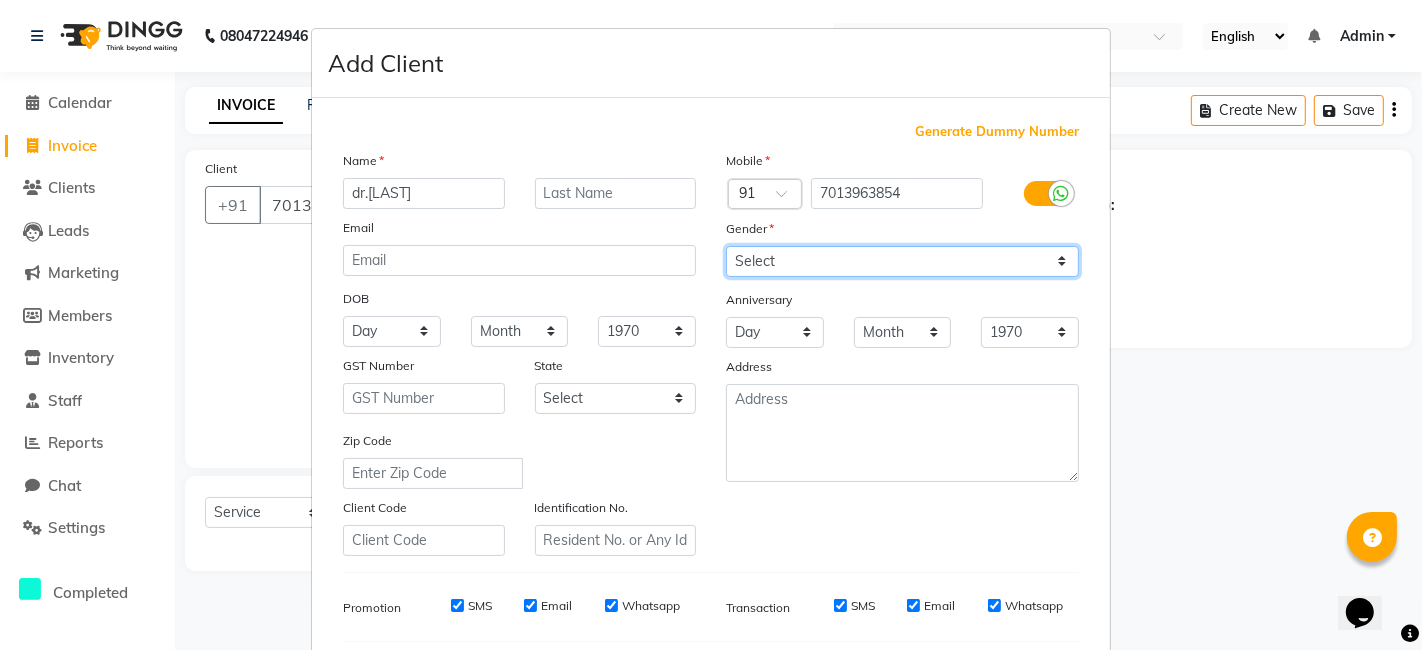 click on "Select Male Female Other Prefer Not To Say" at bounding box center [902, 261] 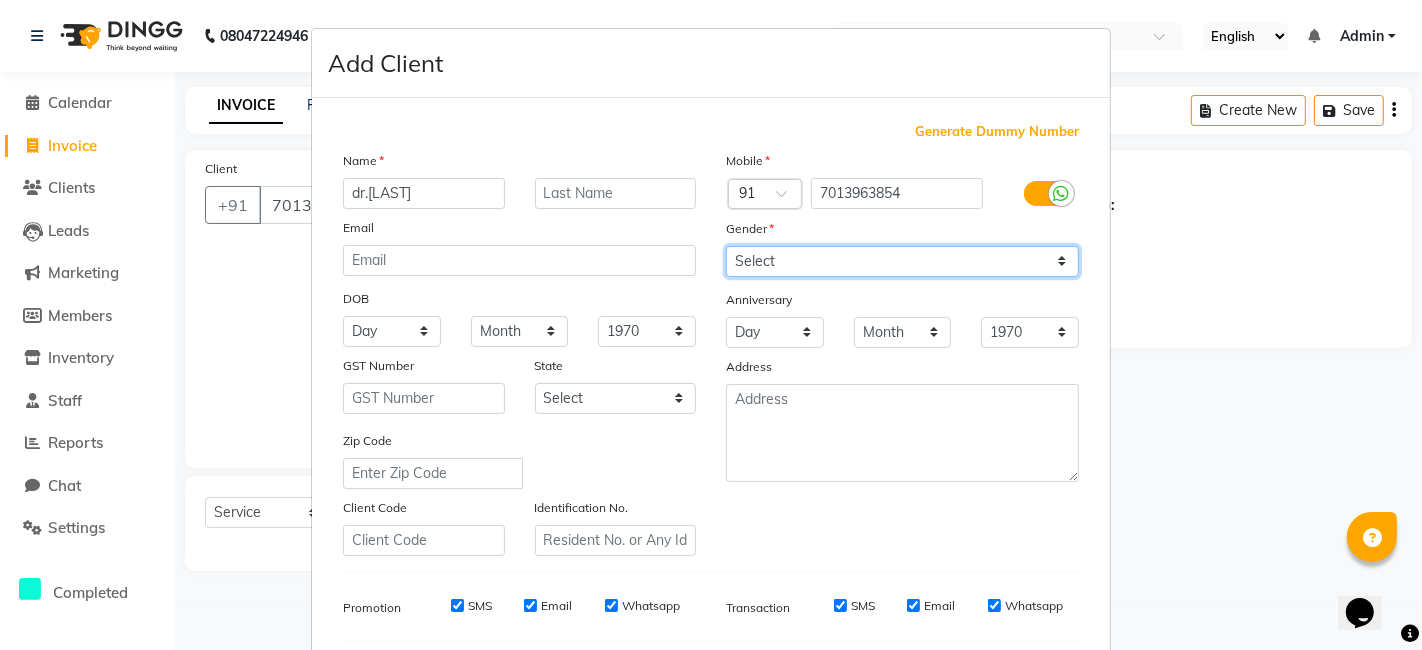 select on "male" 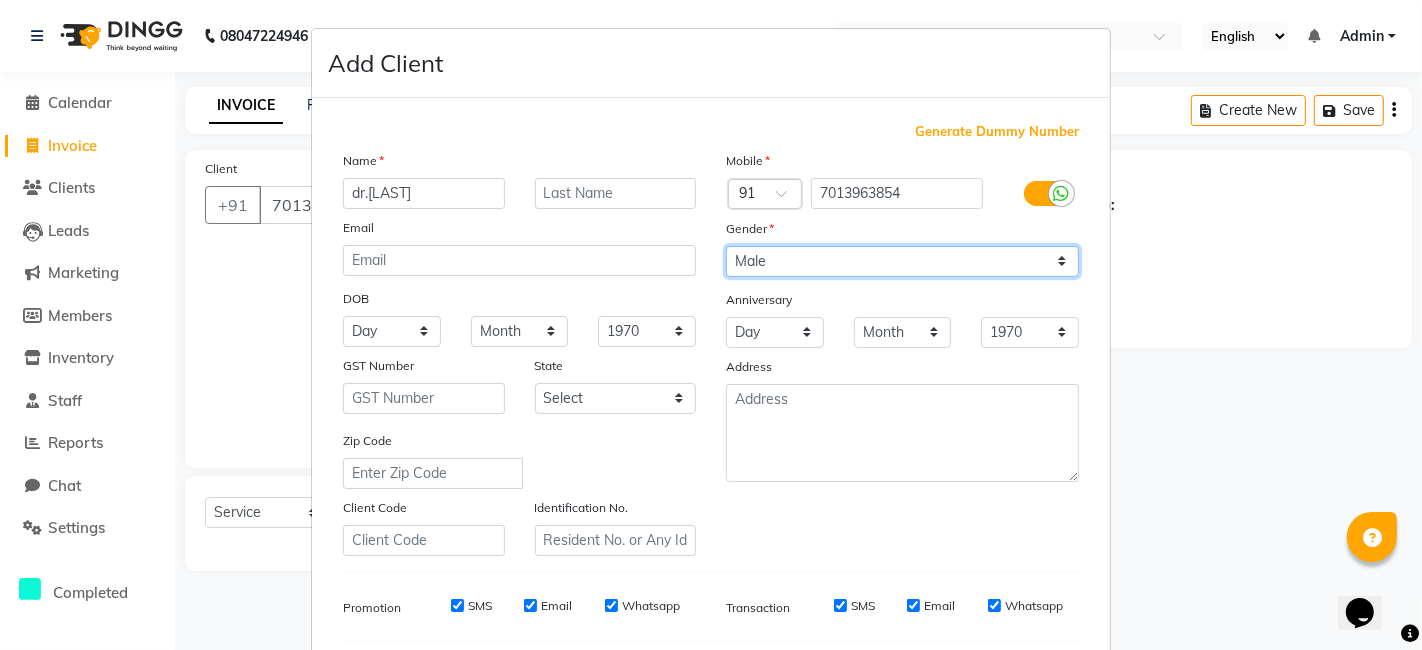 click on "Select Male Female Other Prefer Not To Say" at bounding box center [902, 261] 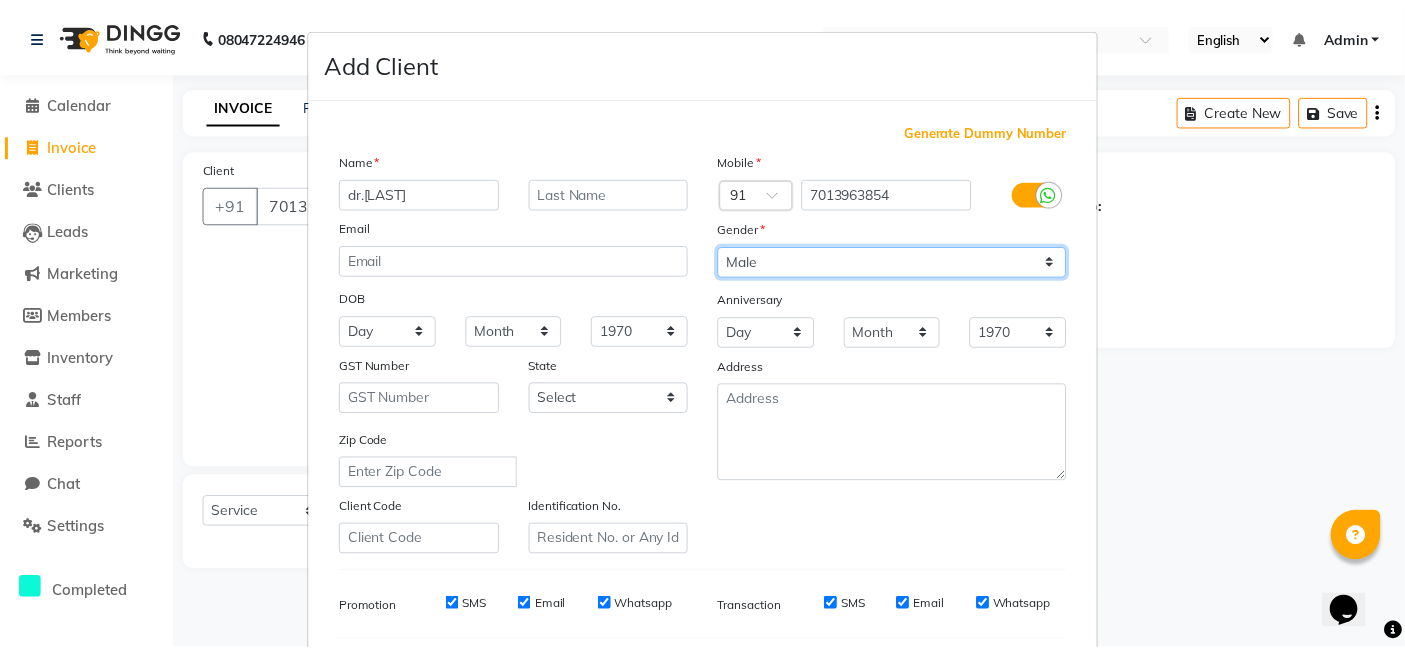scroll, scrollTop: 271, scrollLeft: 0, axis: vertical 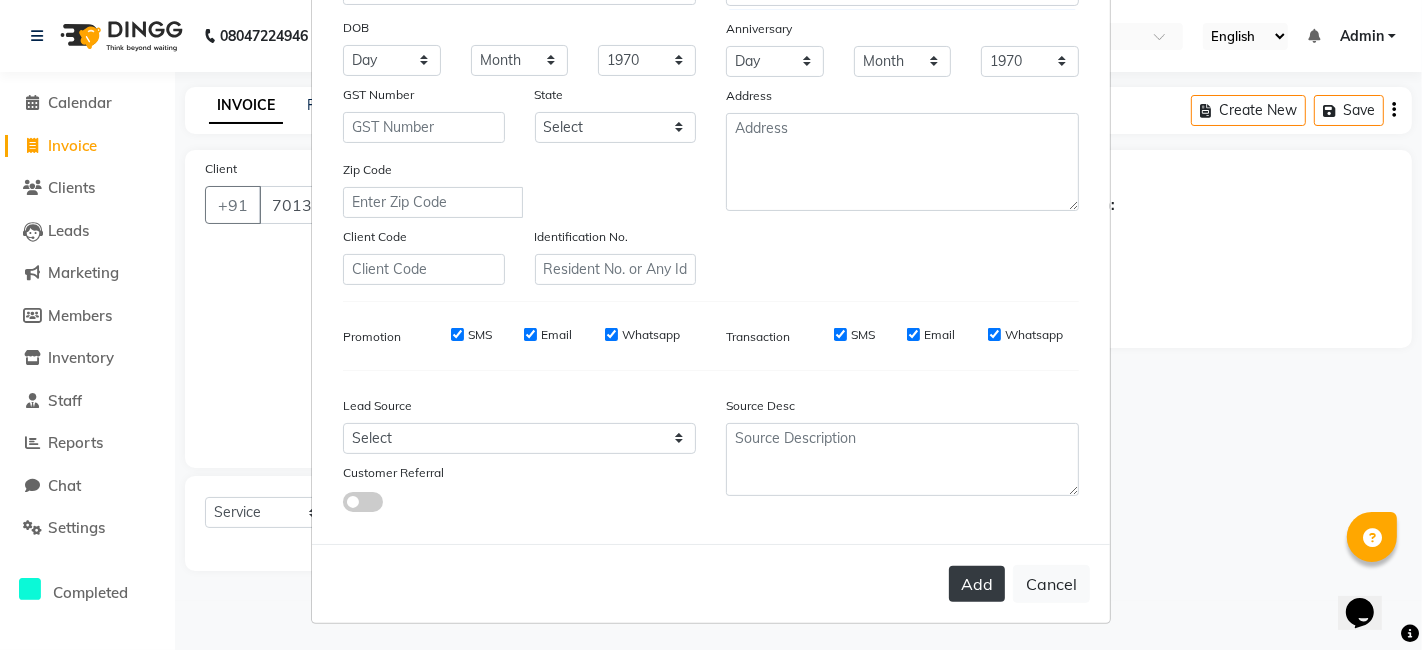 click on "Add" at bounding box center [977, 584] 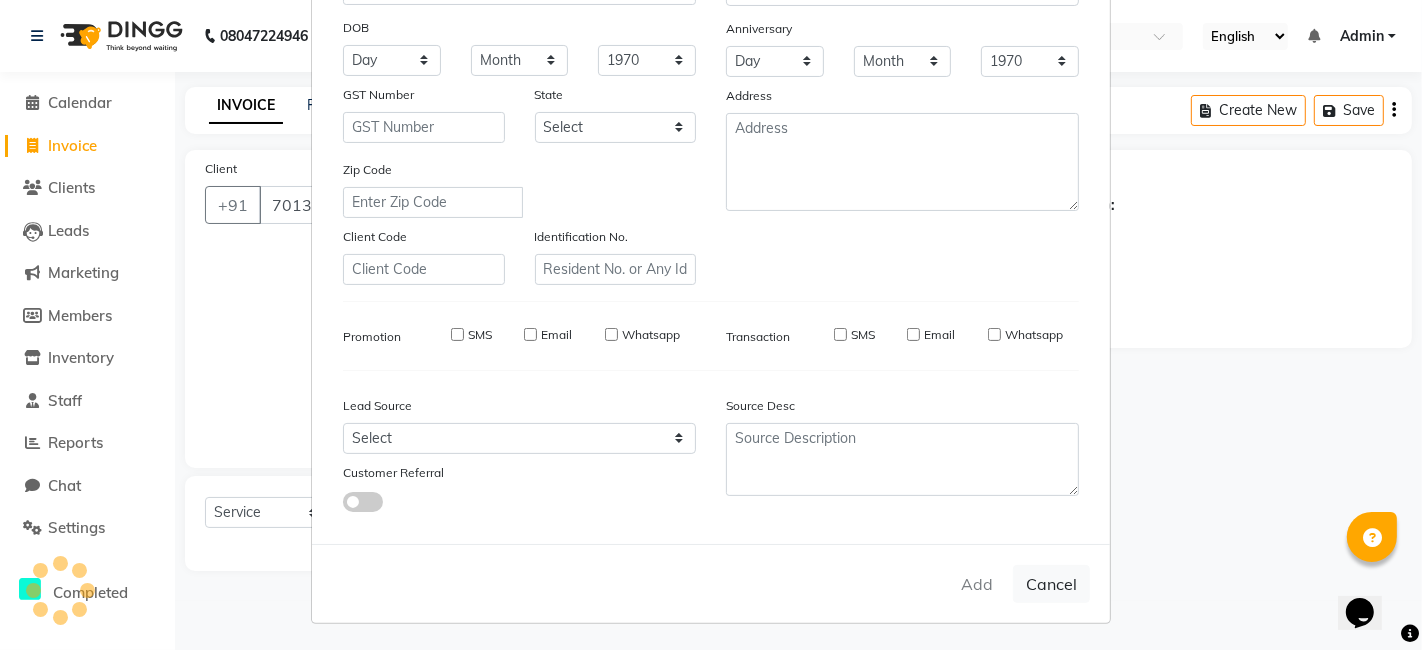 type 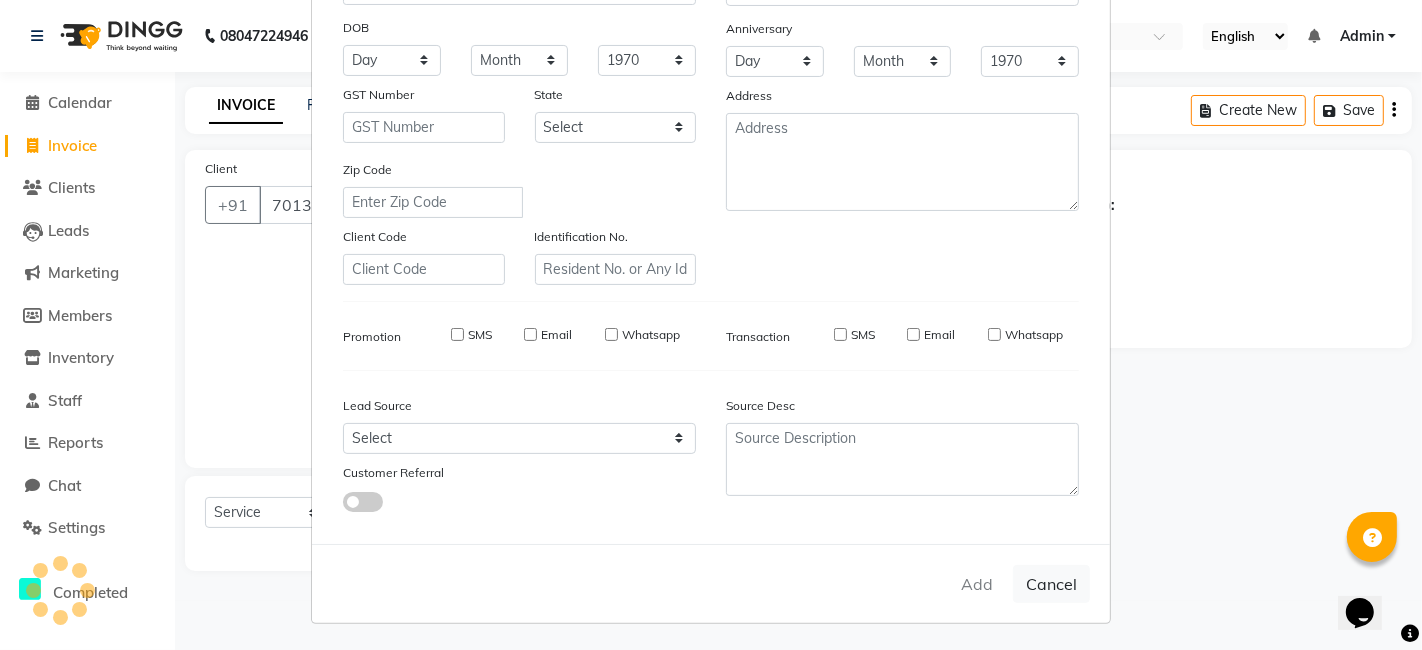 select 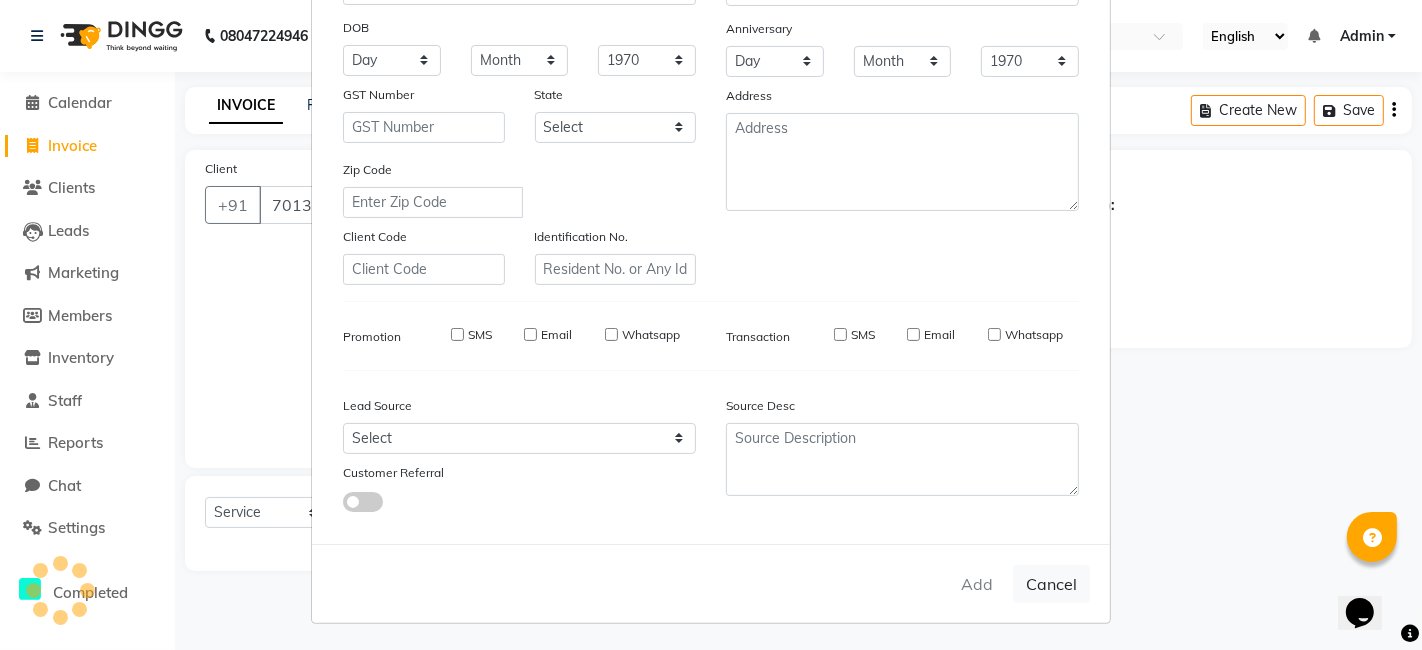 select 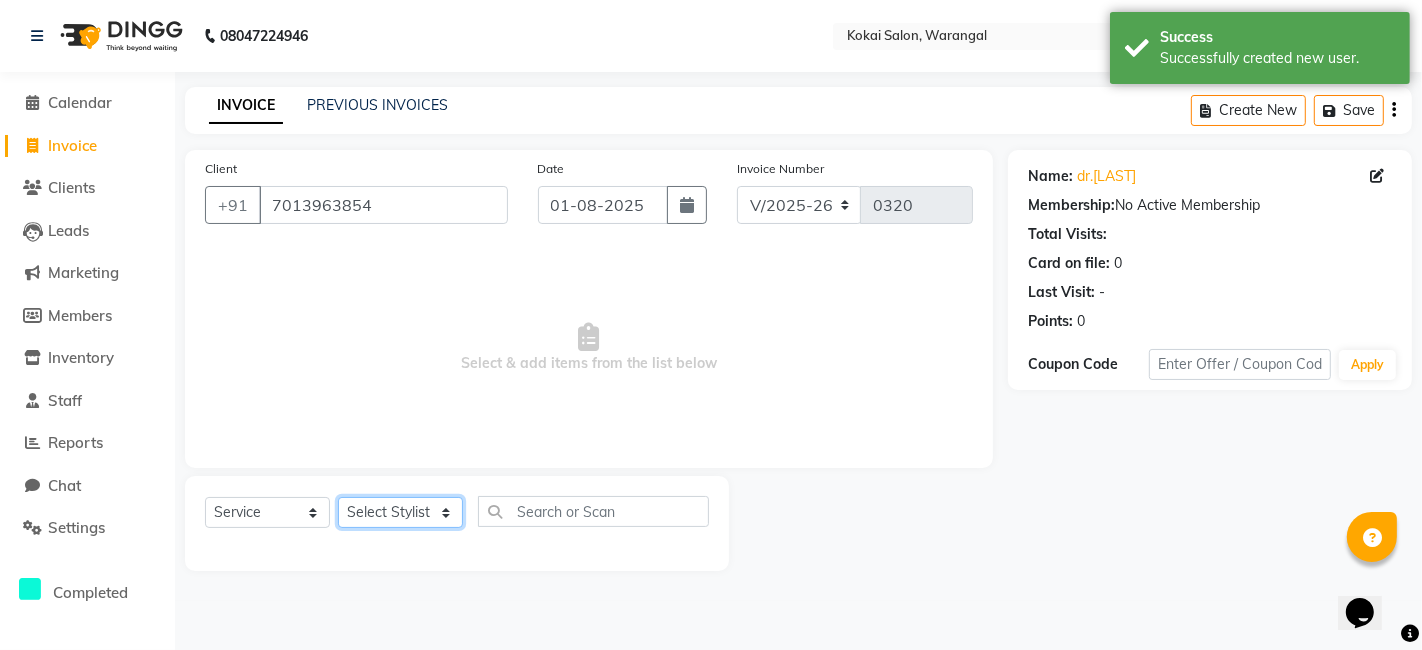 click on "Select Stylist [FIRST] [LAST] [FIRST] [LAST]" 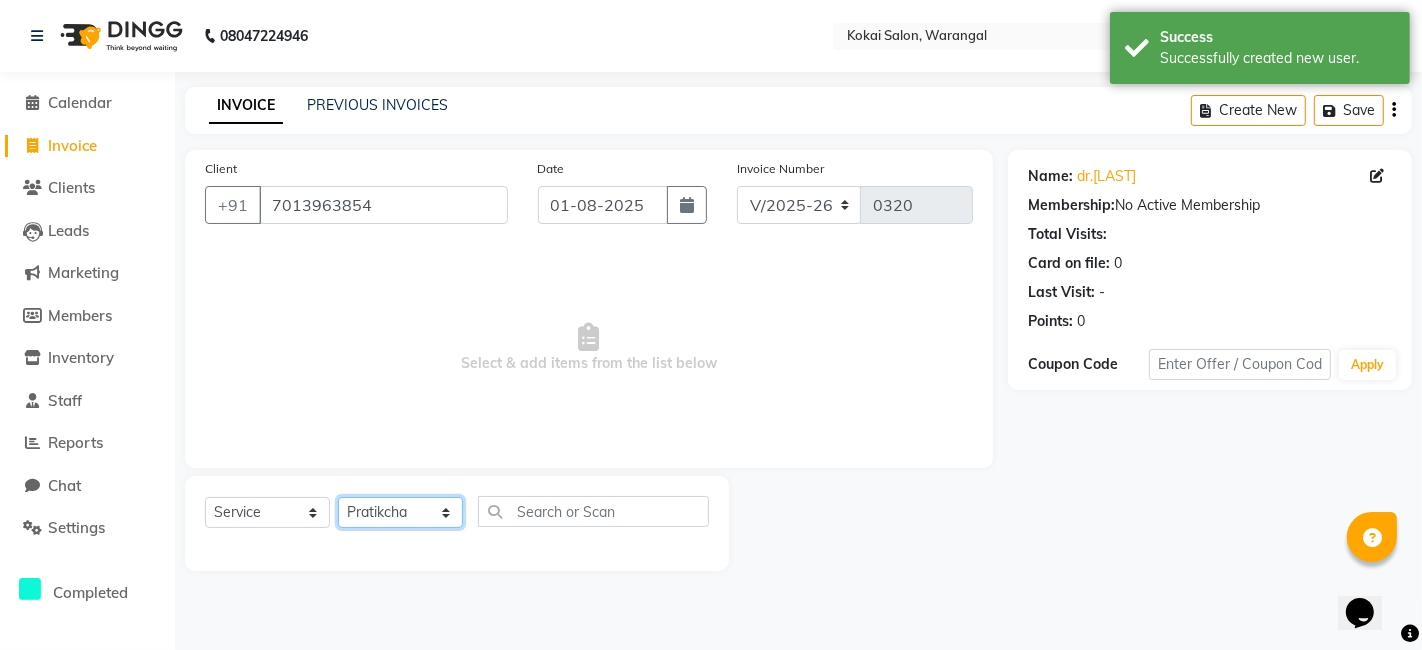 click on "Select Stylist [FIRST] [LAST] [FIRST] [LAST]" 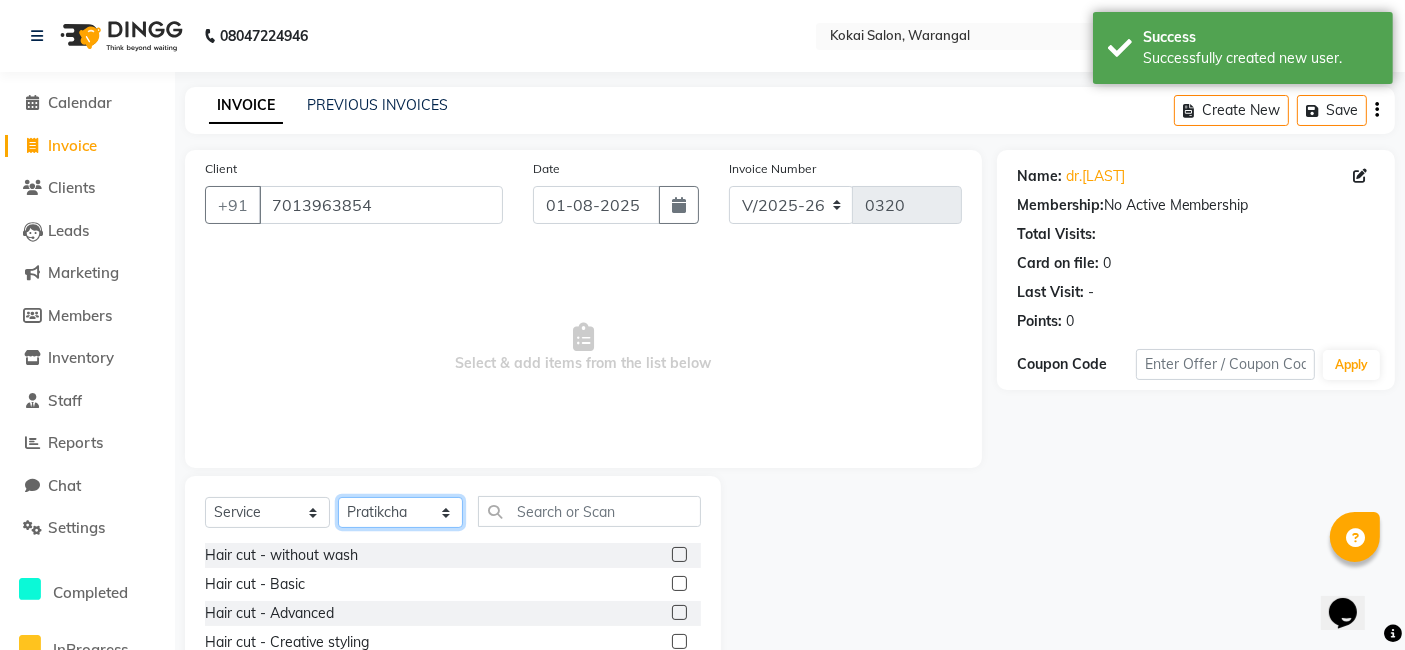 drag, startPoint x: 425, startPoint y: 518, endPoint x: 417, endPoint y: 431, distance: 87.36704 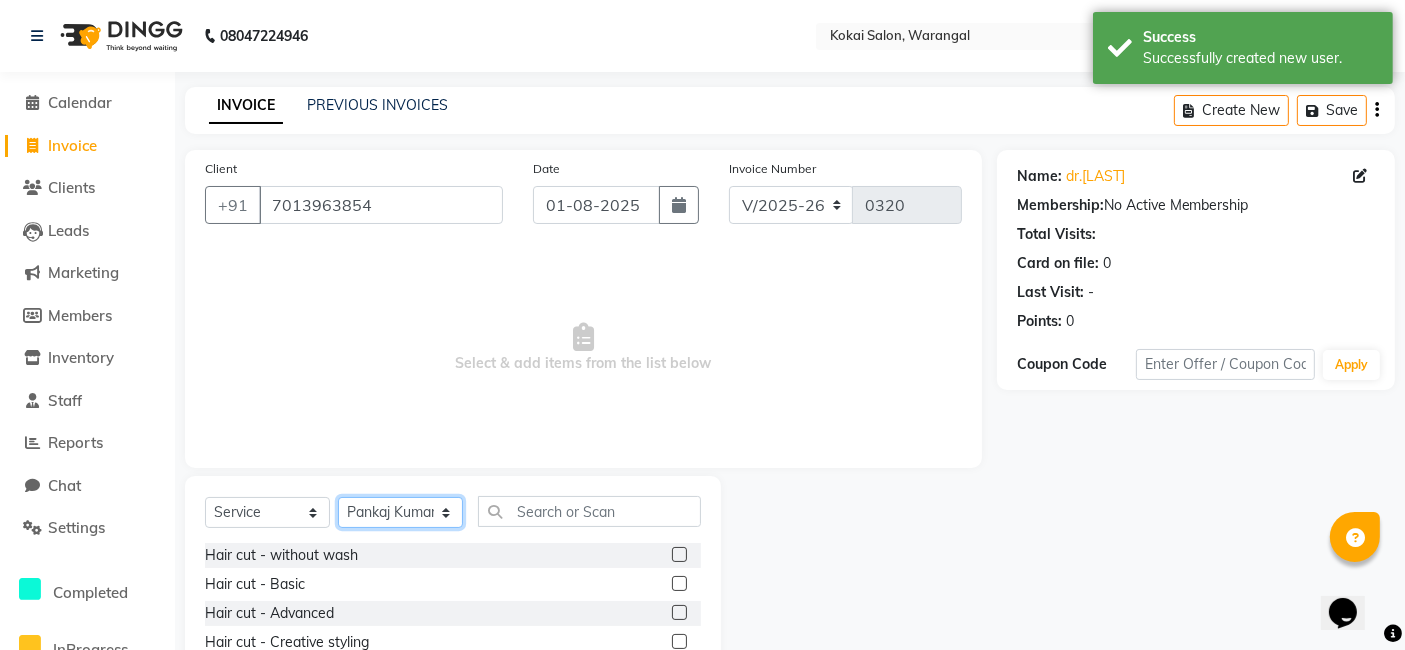 click on "Select Stylist [FIRST] [LAST] [FIRST] [LAST]" 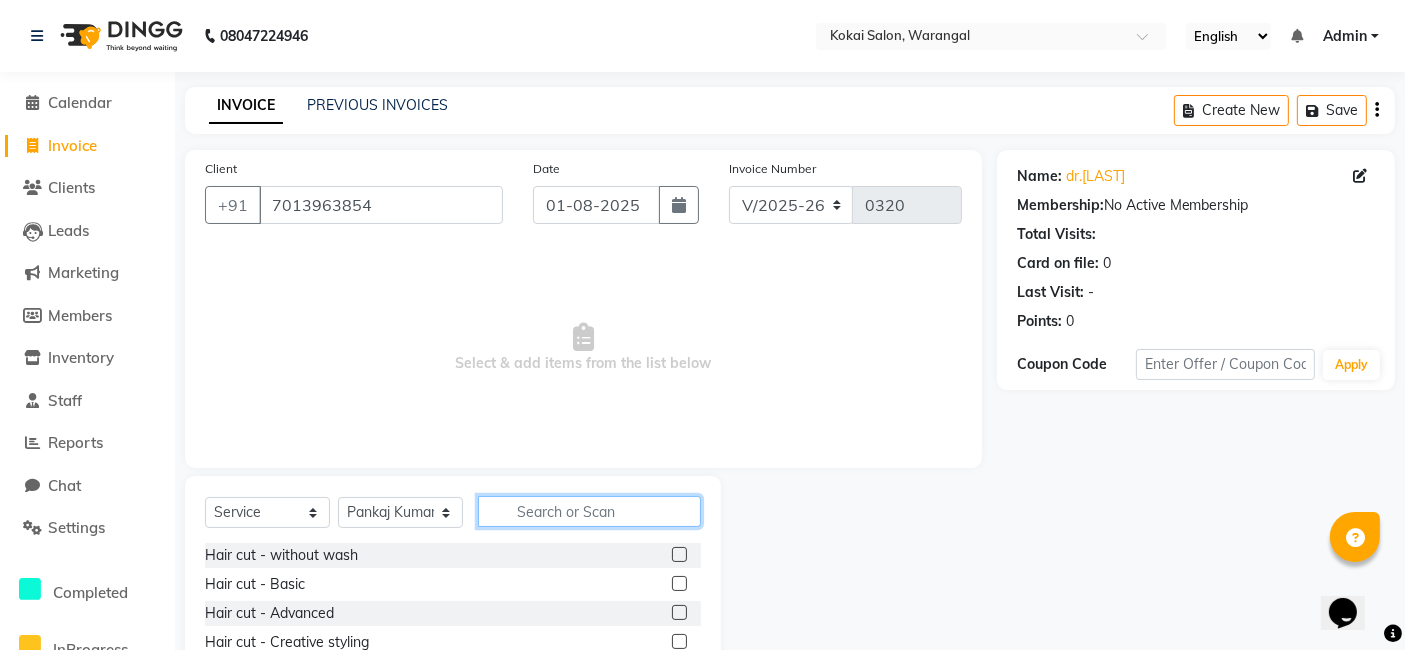 click 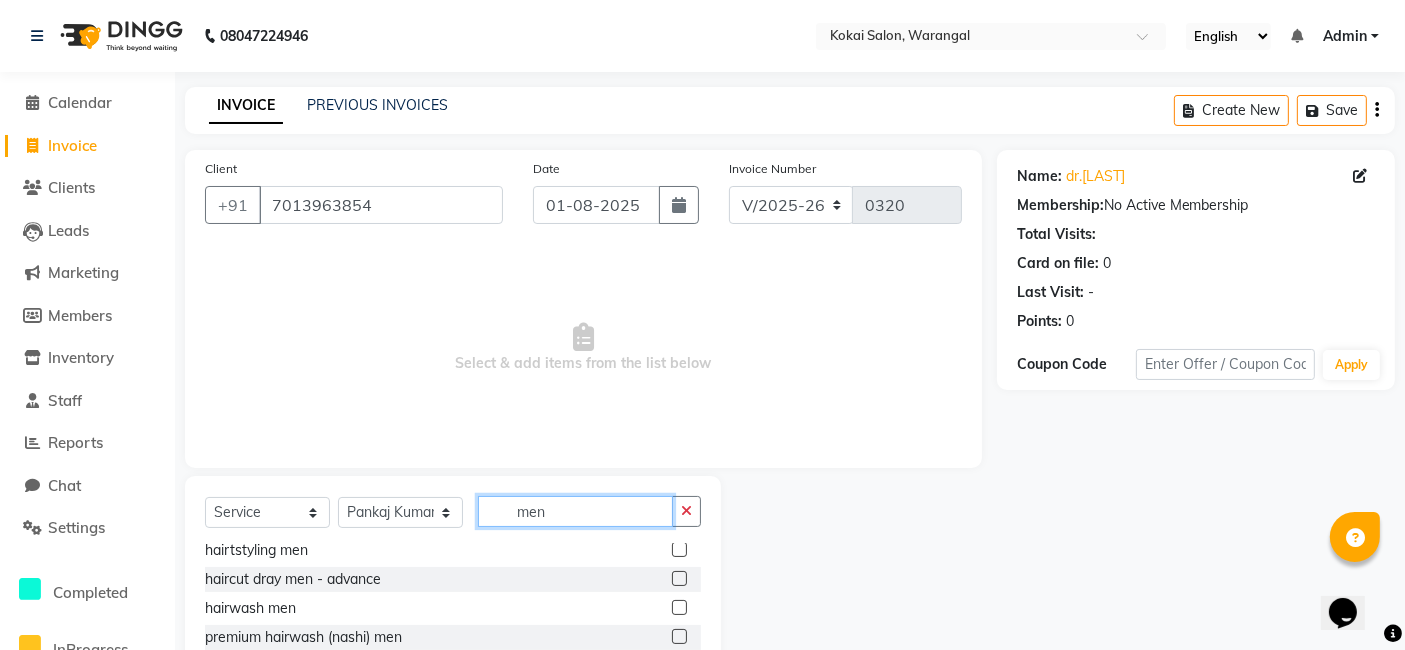 scroll, scrollTop: 35, scrollLeft: 0, axis: vertical 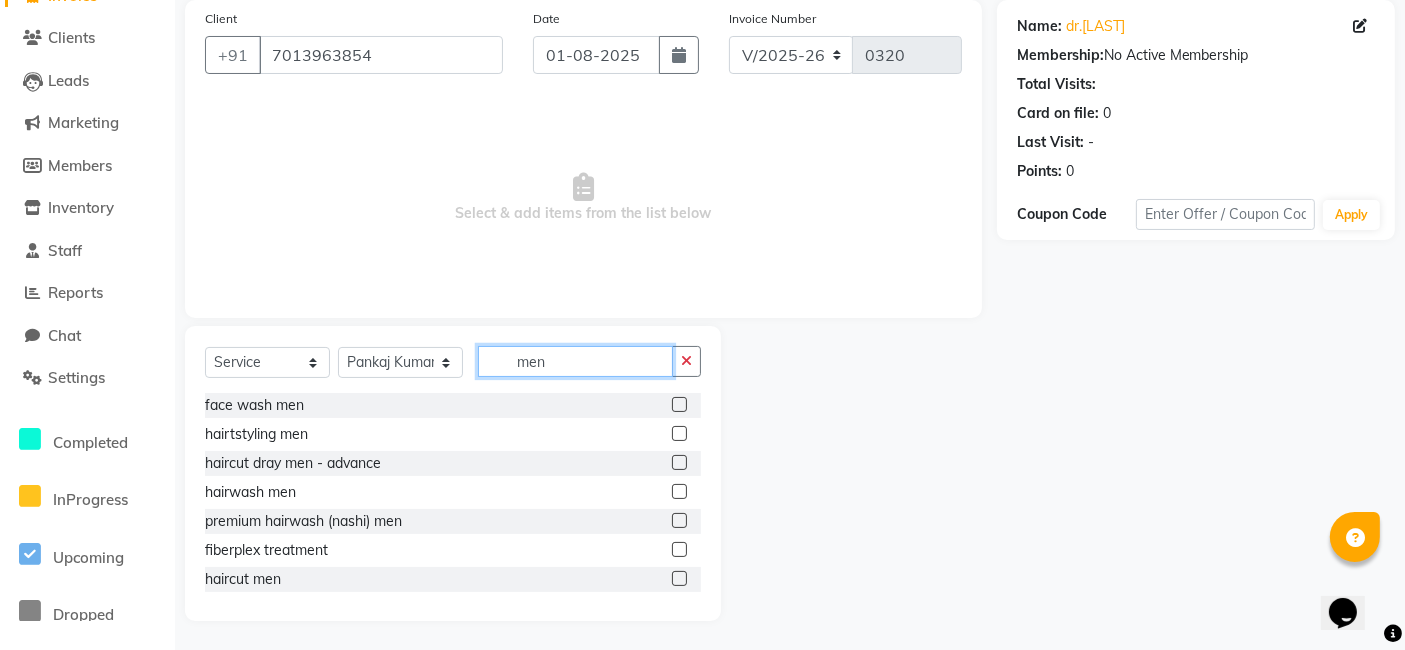 type on "men" 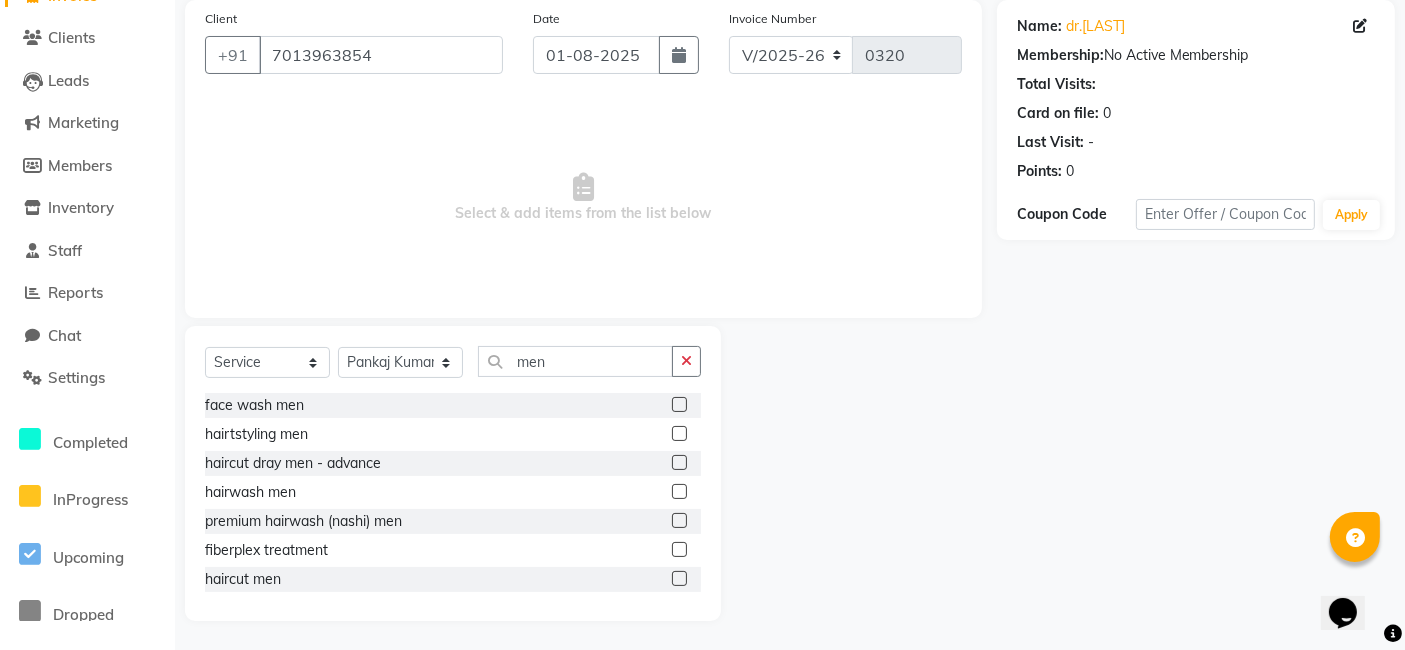 click 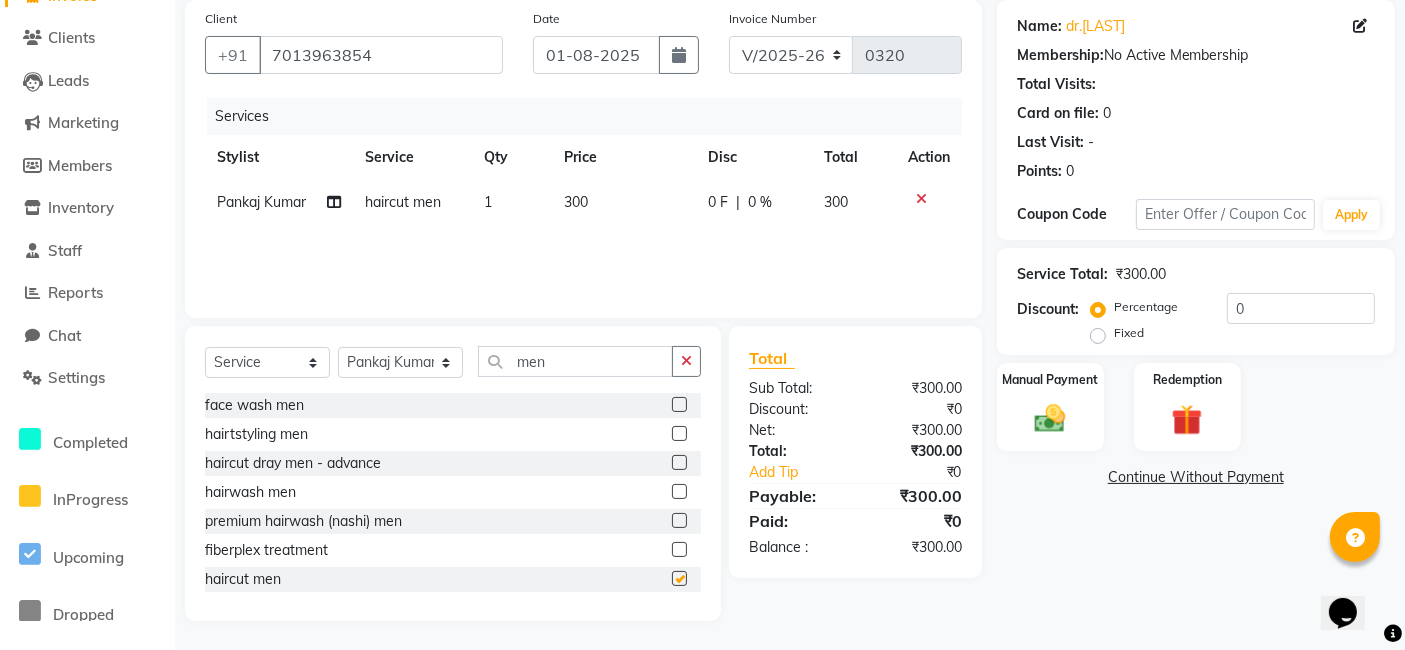 checkbox on "false" 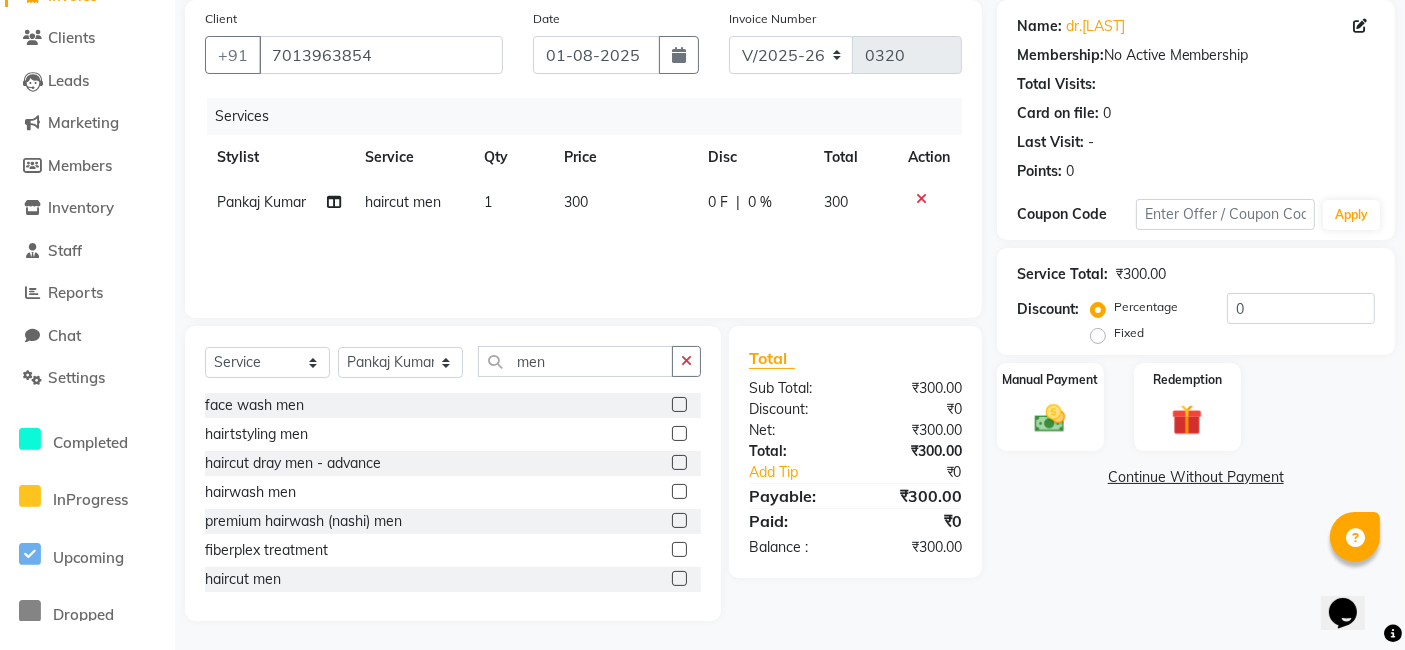 click 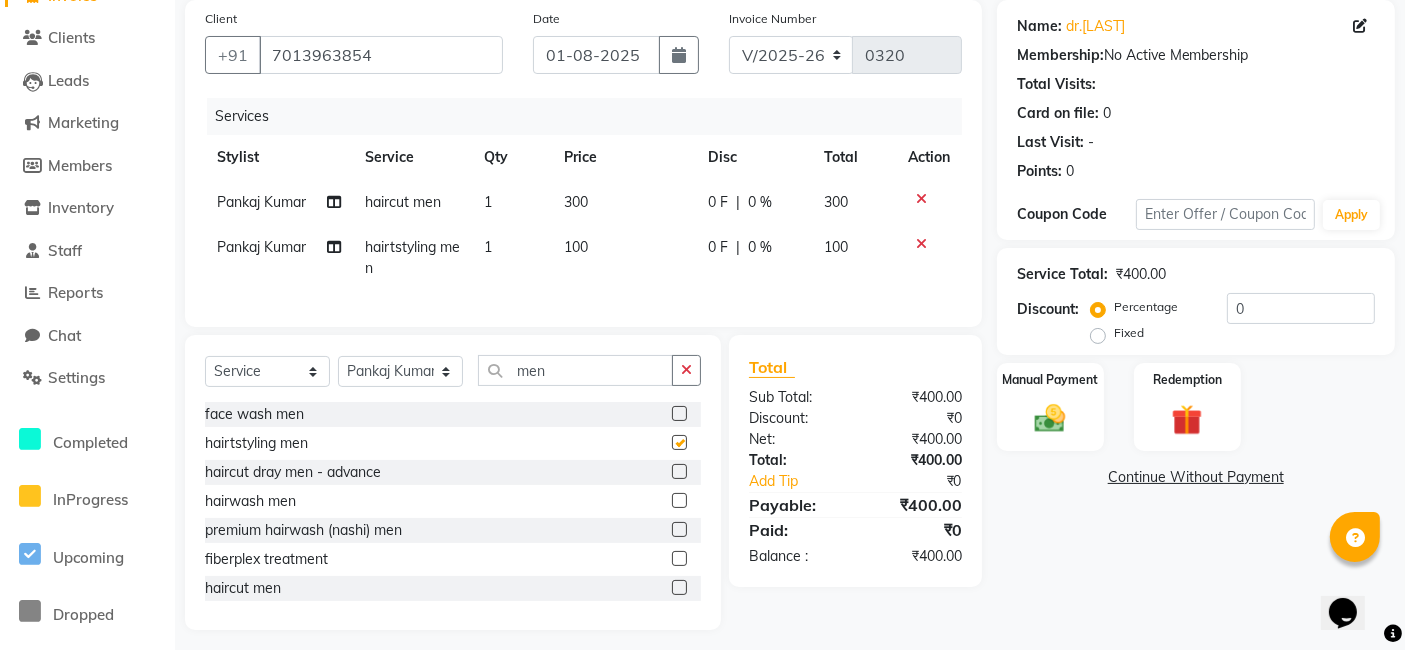 checkbox on "false" 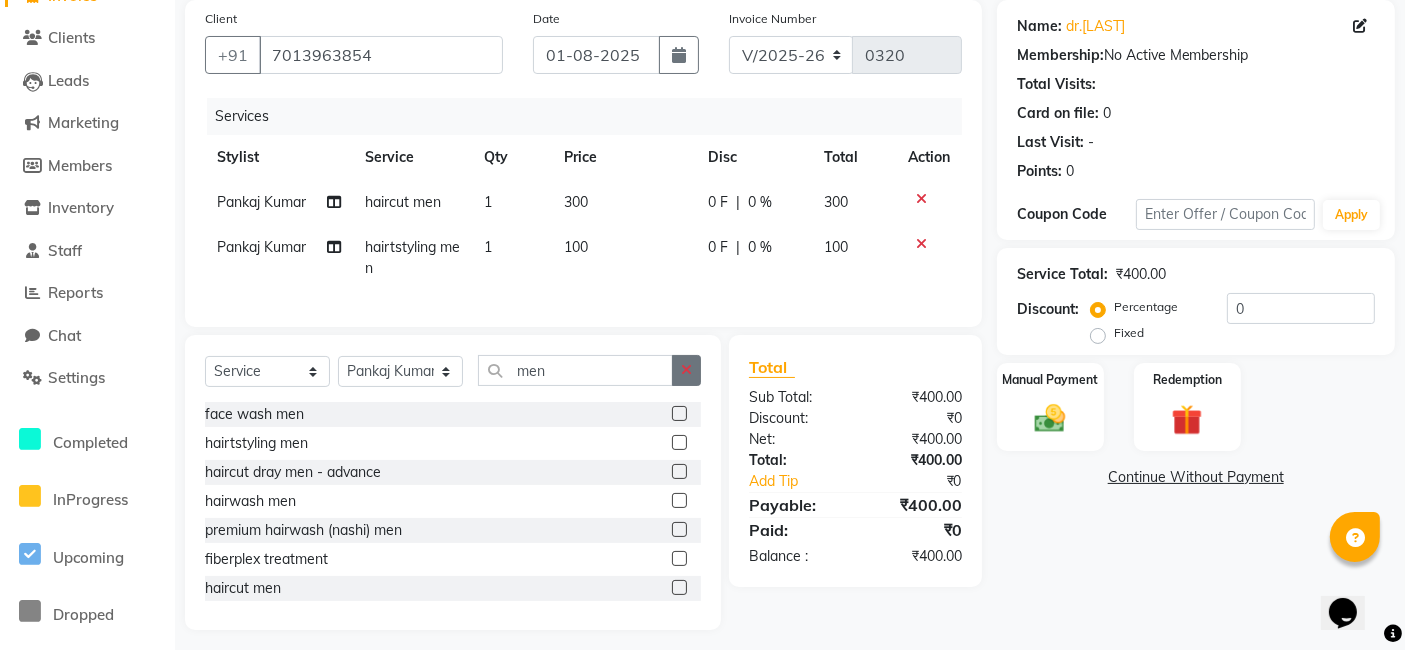 click 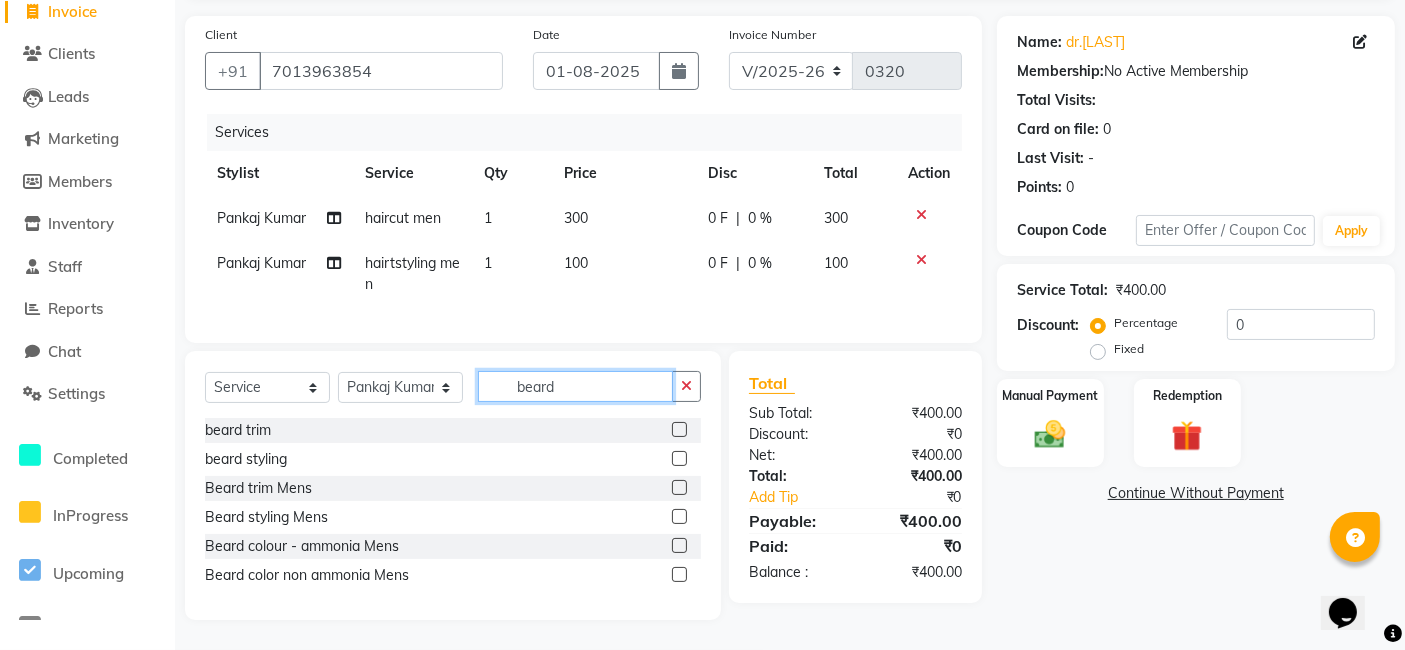 type on "beard" 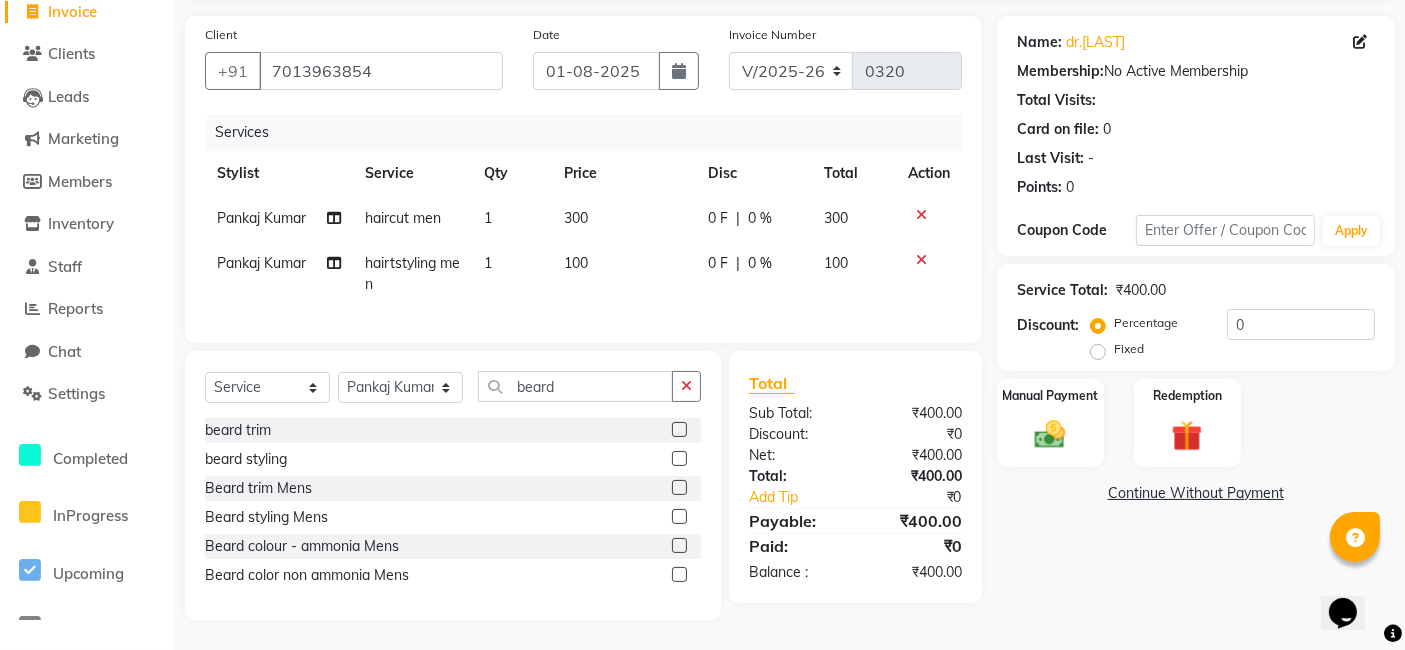click 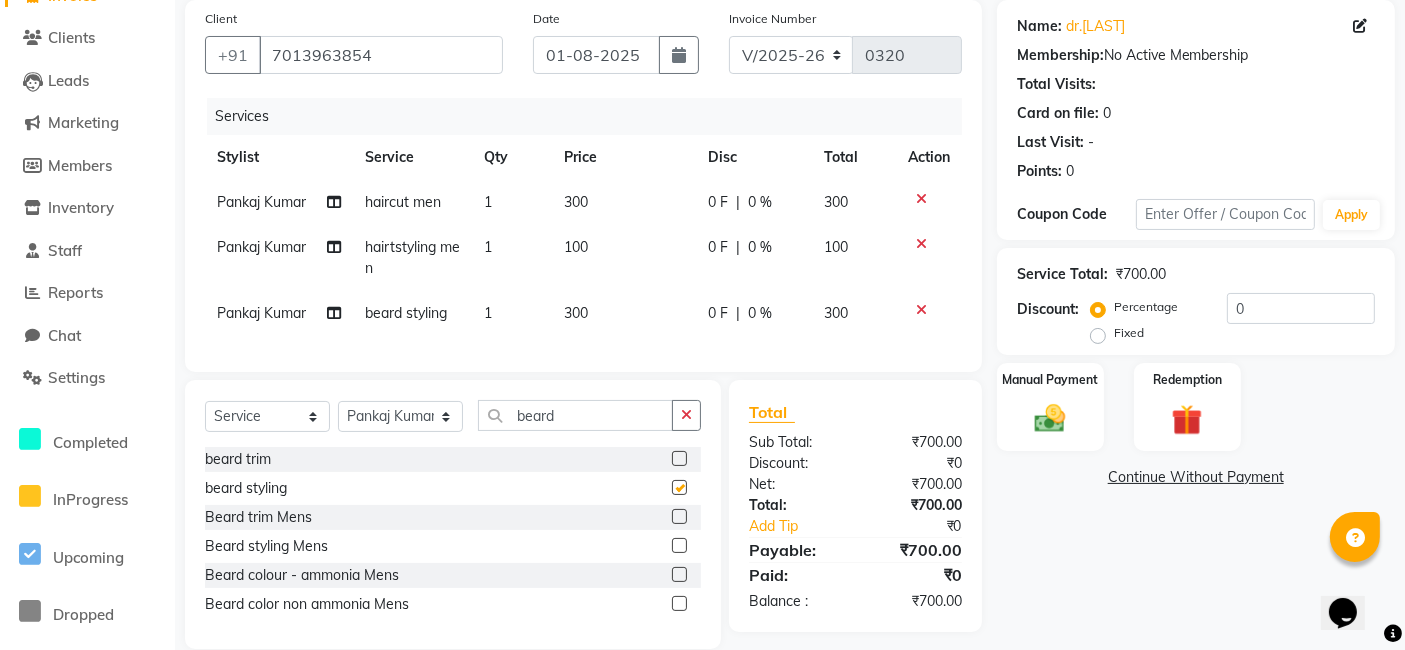 checkbox on "false" 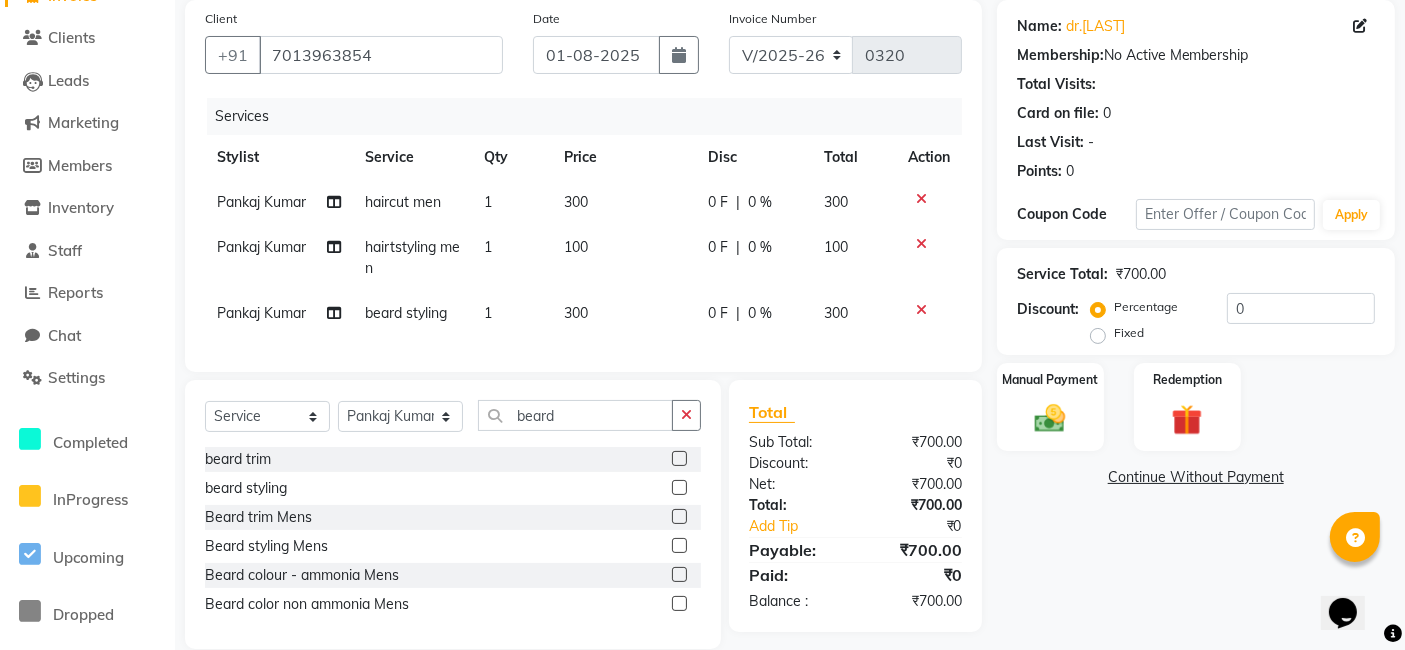 click 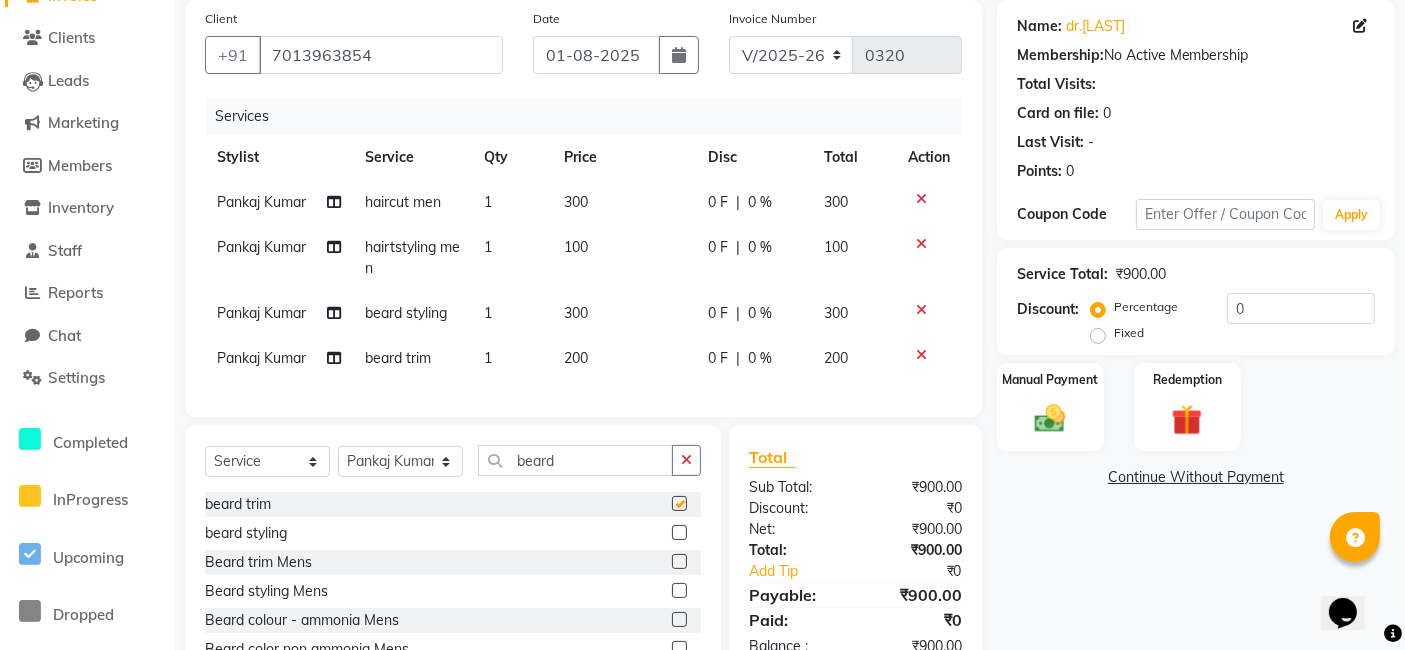 checkbox on "false" 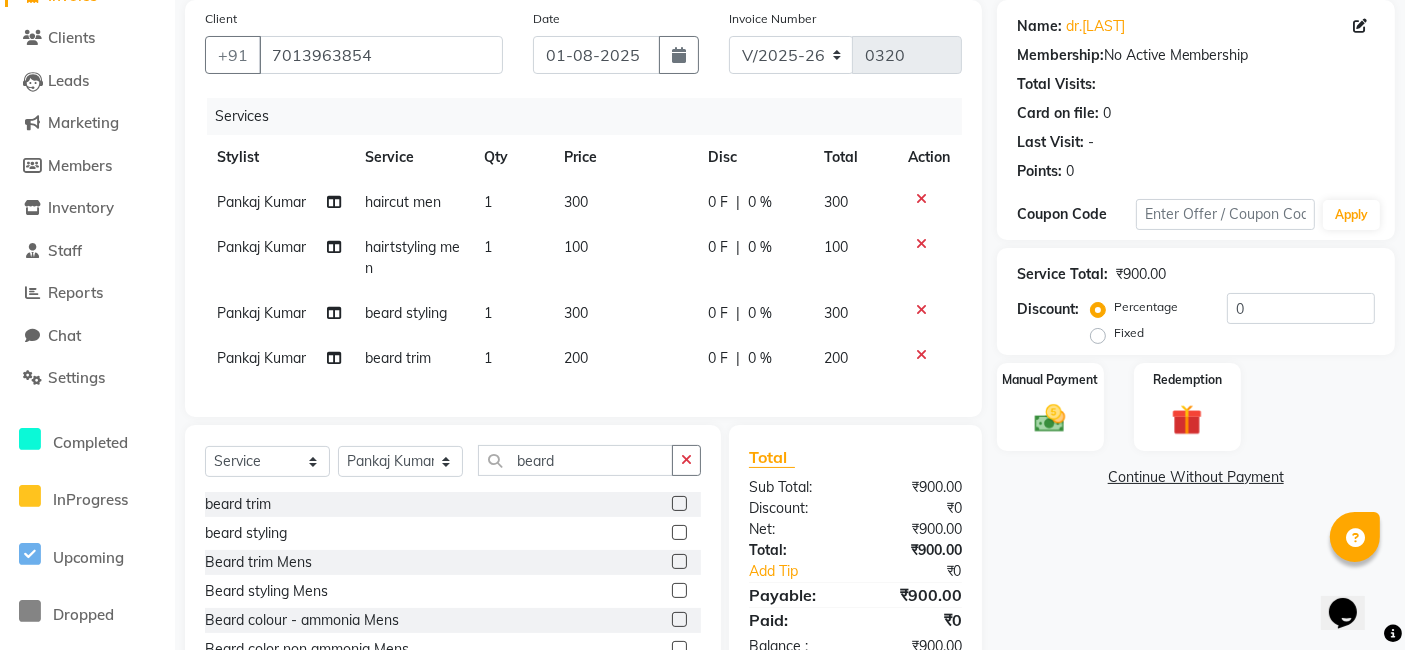 click 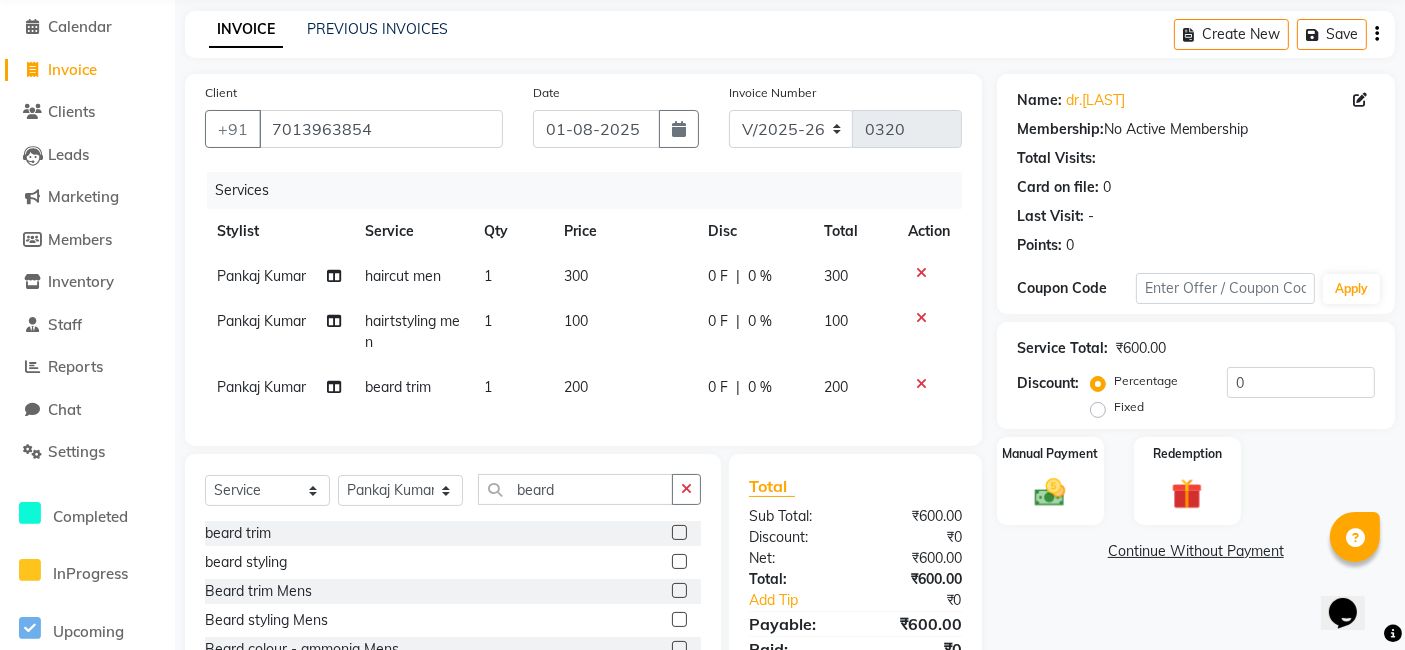 scroll, scrollTop: 70, scrollLeft: 0, axis: vertical 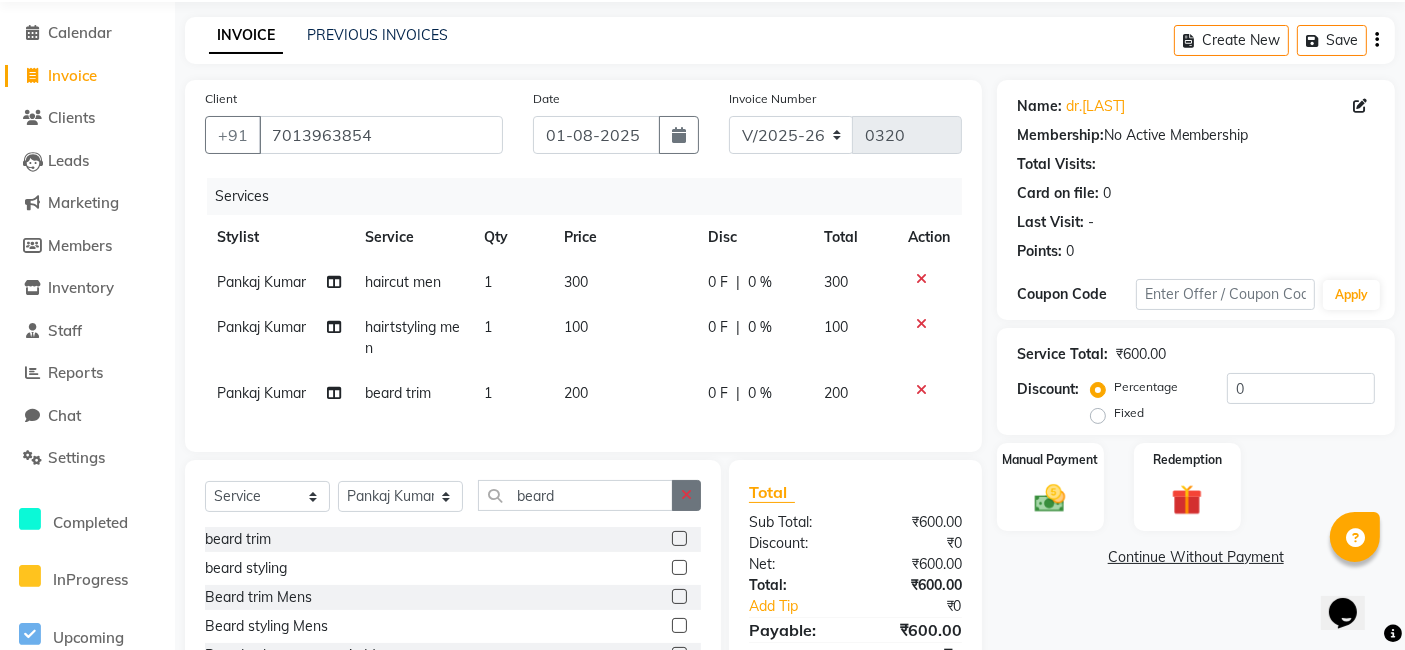 click 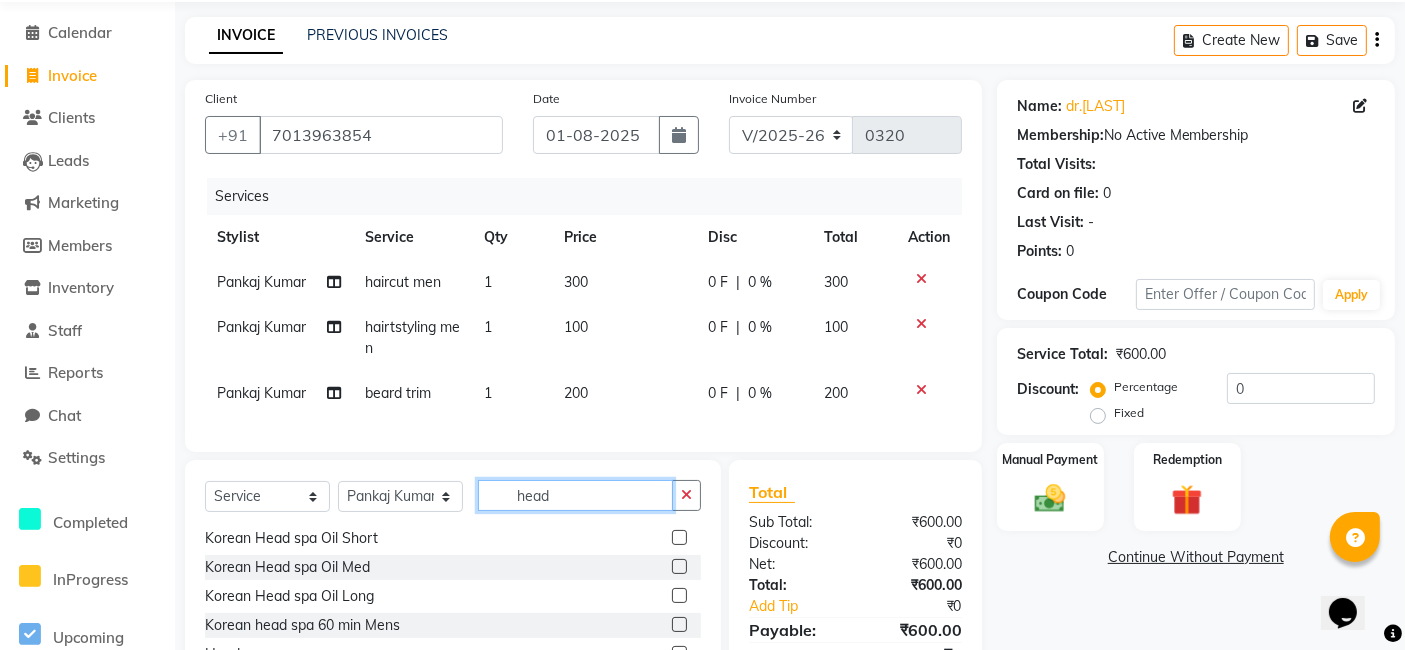 scroll, scrollTop: 177, scrollLeft: 0, axis: vertical 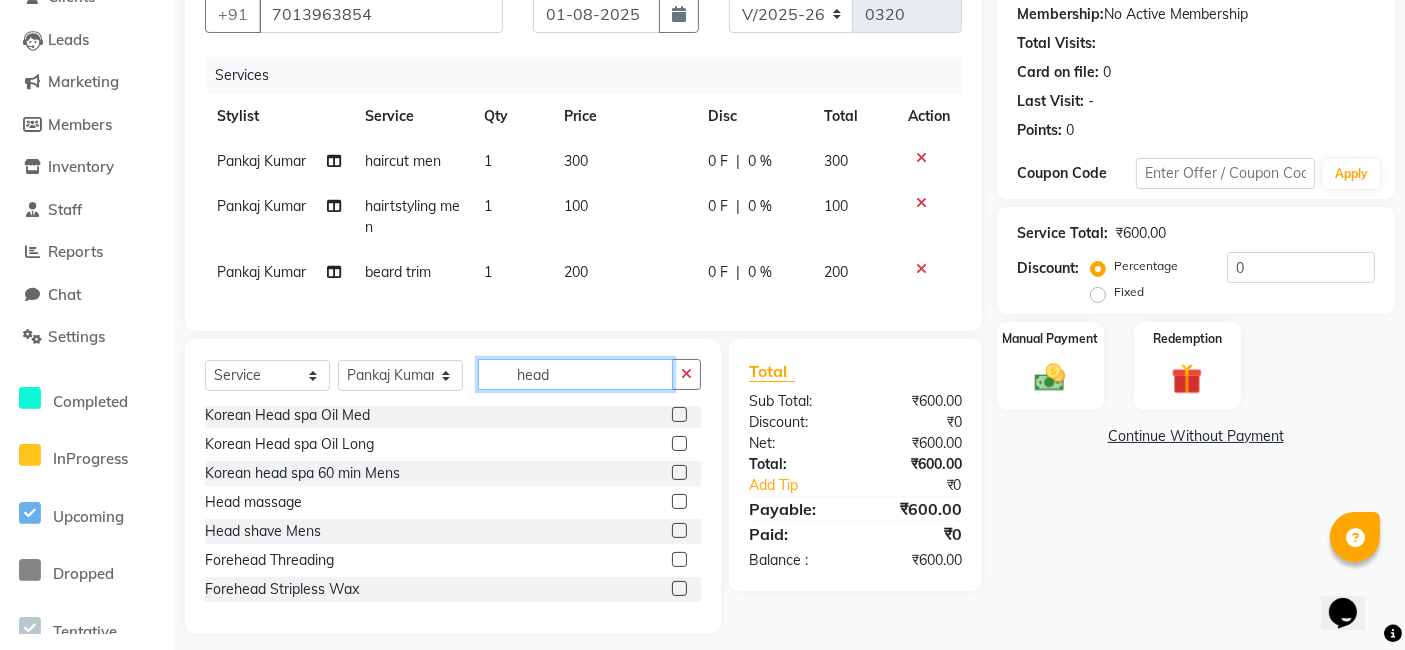 type on "head" 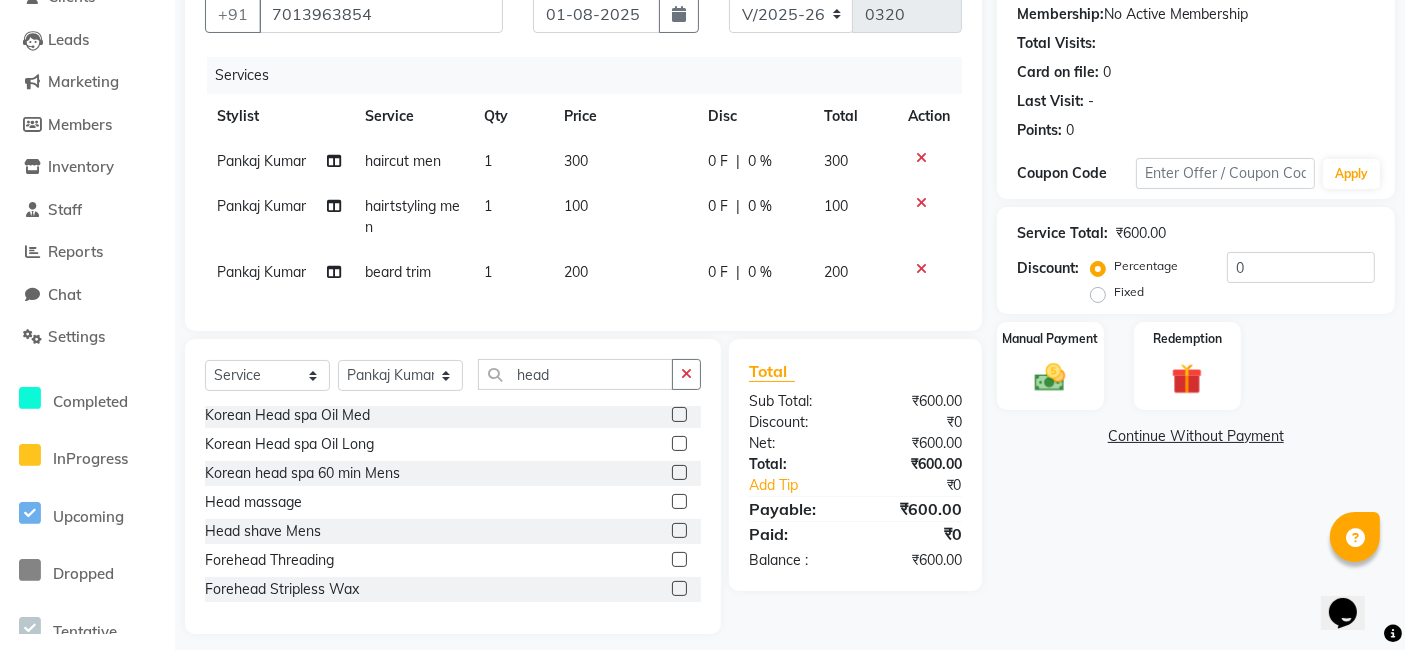 click 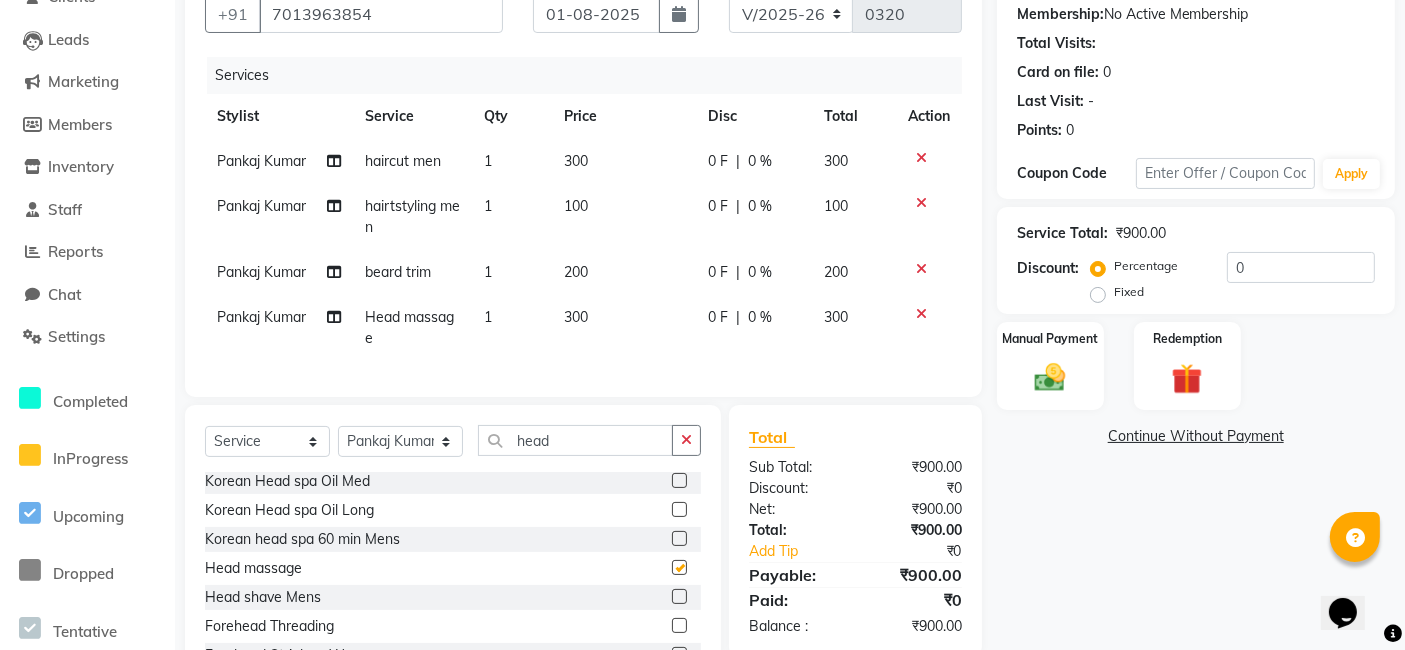 checkbox on "false" 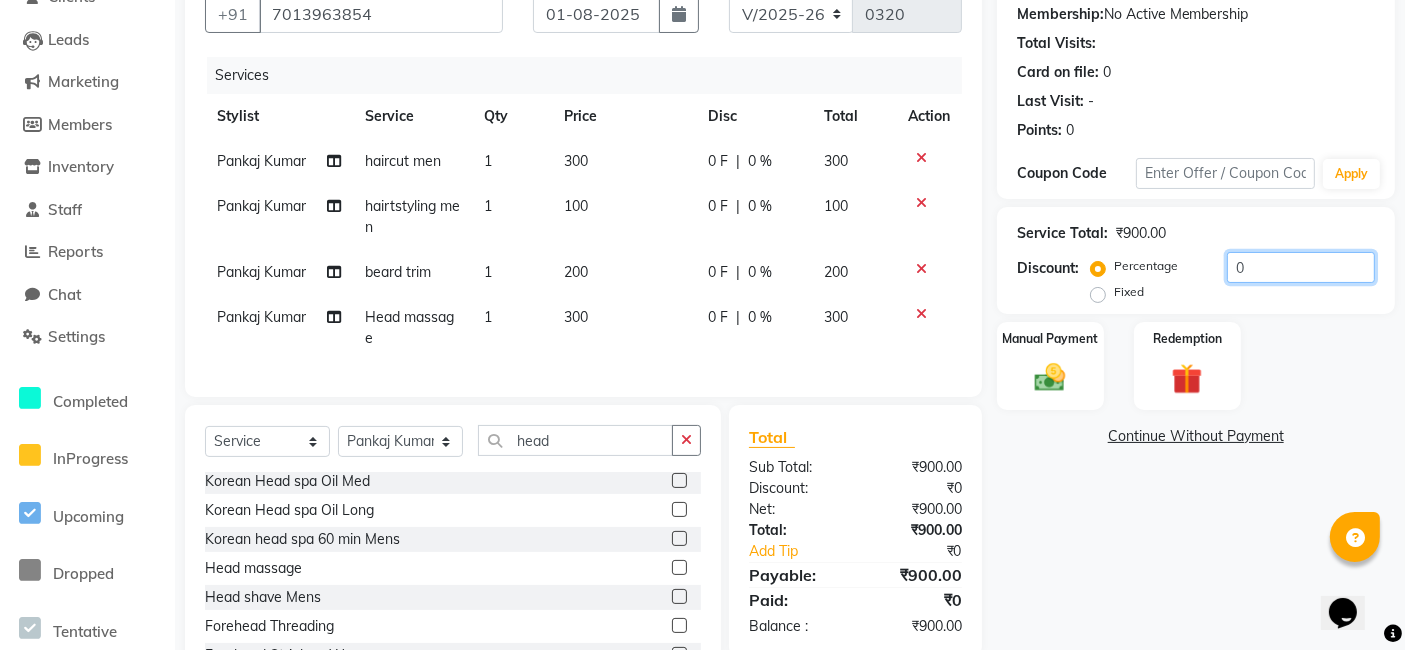 click on "0" 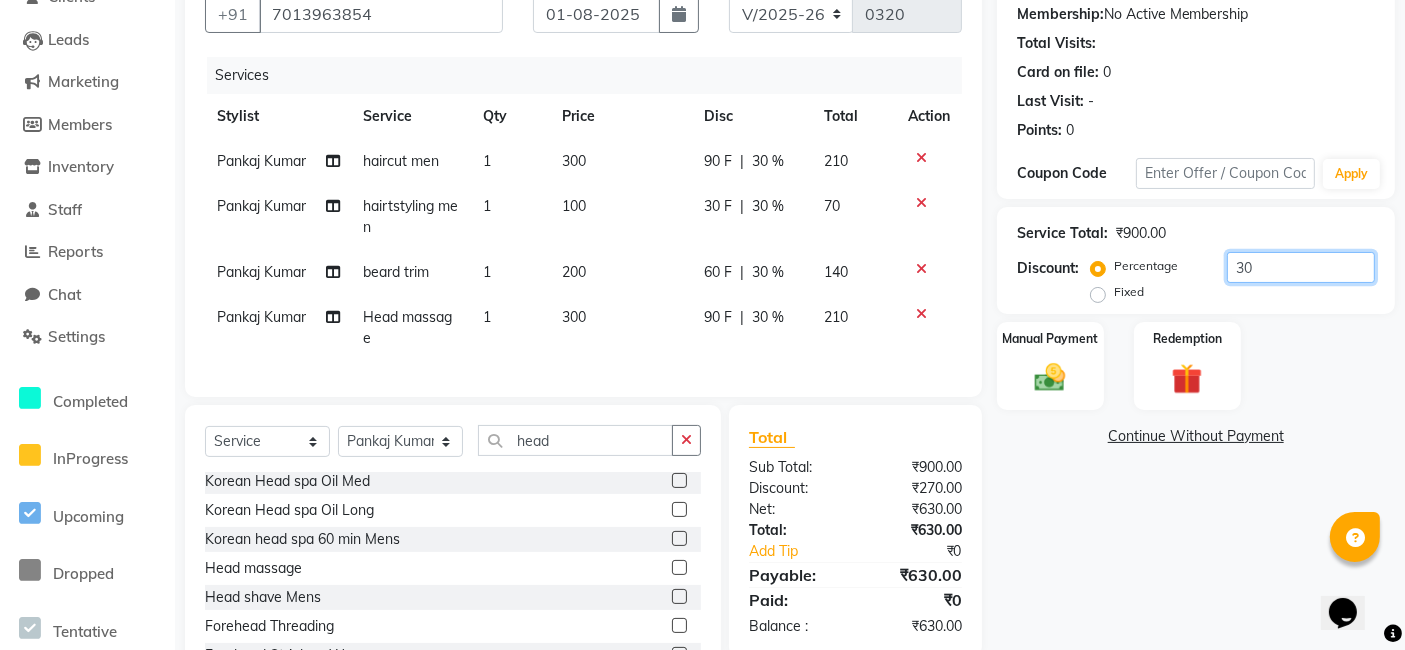 type on "30" 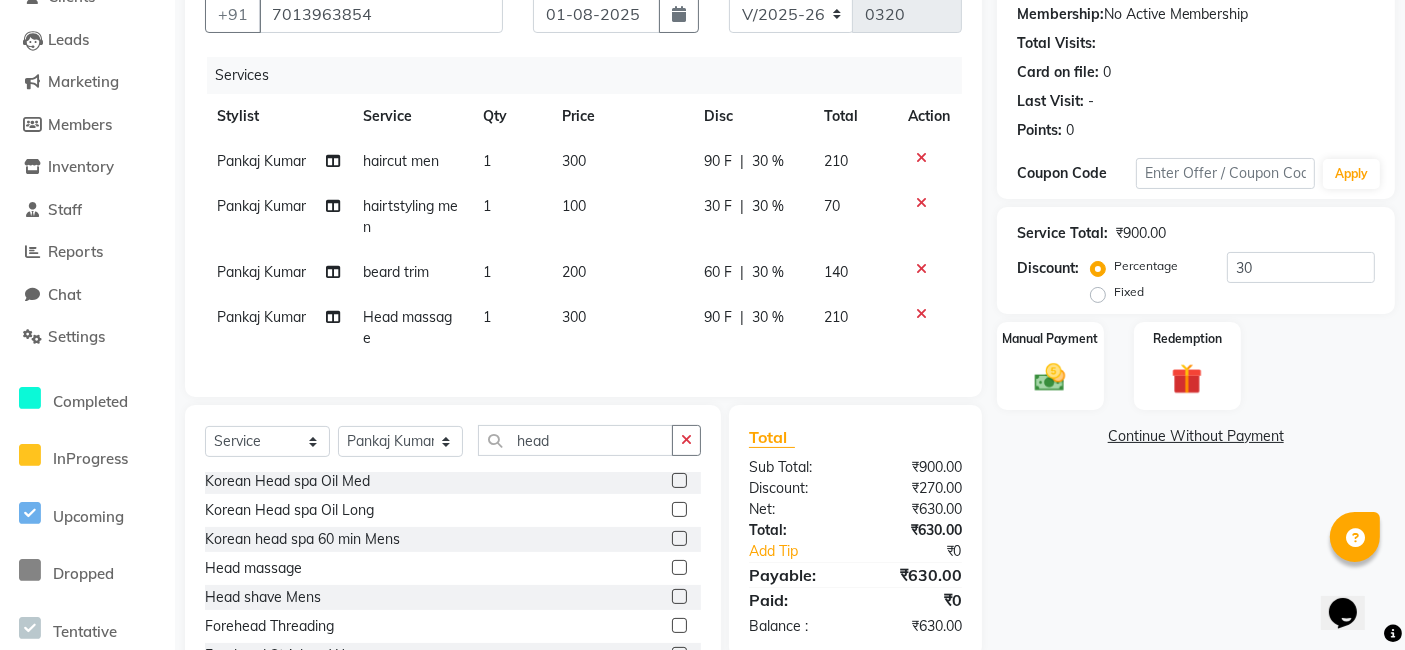 click on "Name: dr.[LAST]  Membership:  No Active Membership  Total Visits:   Card on file:  0 Last Visit:   - Points:   0  Coupon Code Apply Service Total:  ₹900.00  Discount:  Percentage   Fixed  30 Manual Payment Redemption  Continue Without Payment" 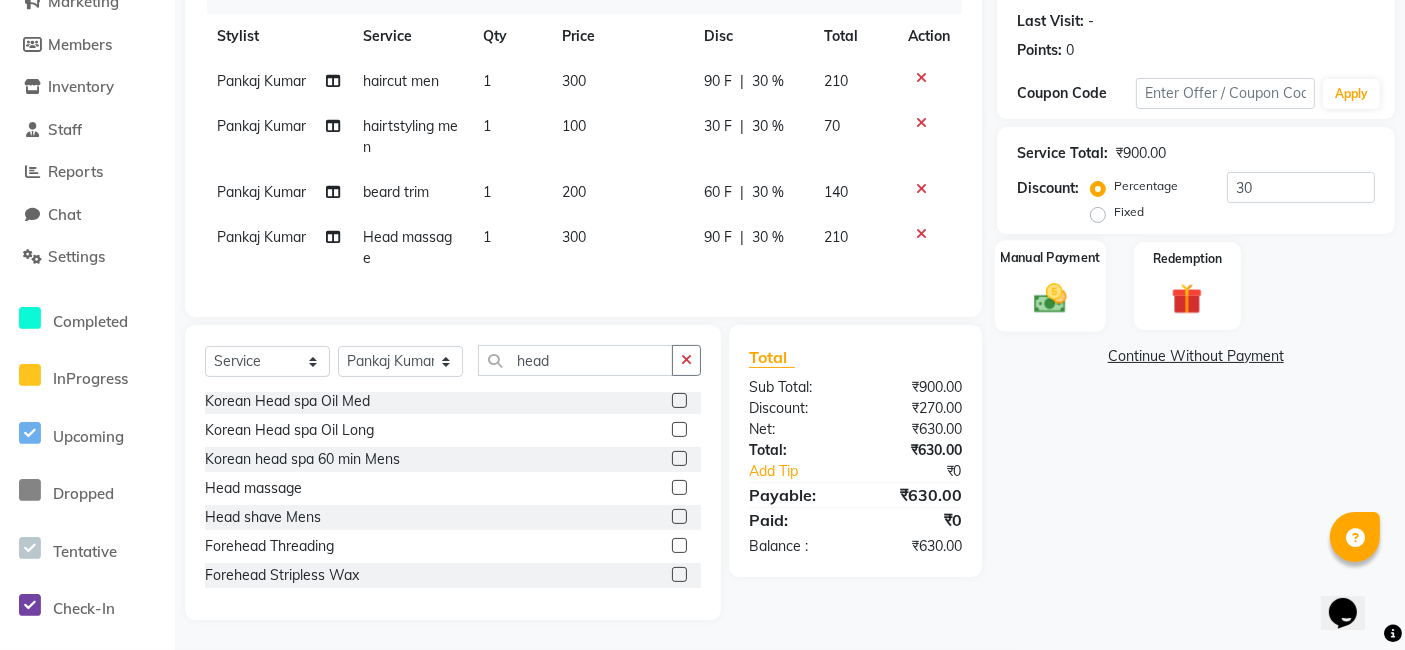 click on "Manual Payment" 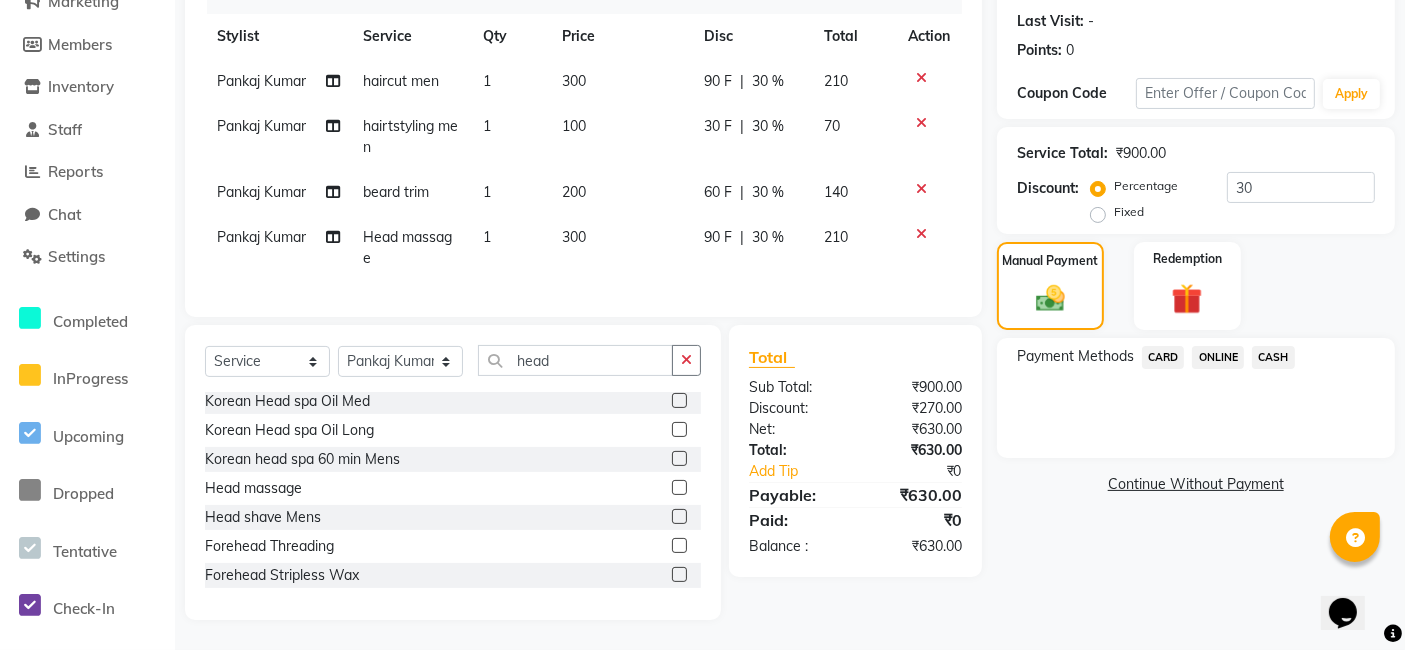 click on "ONLINE" 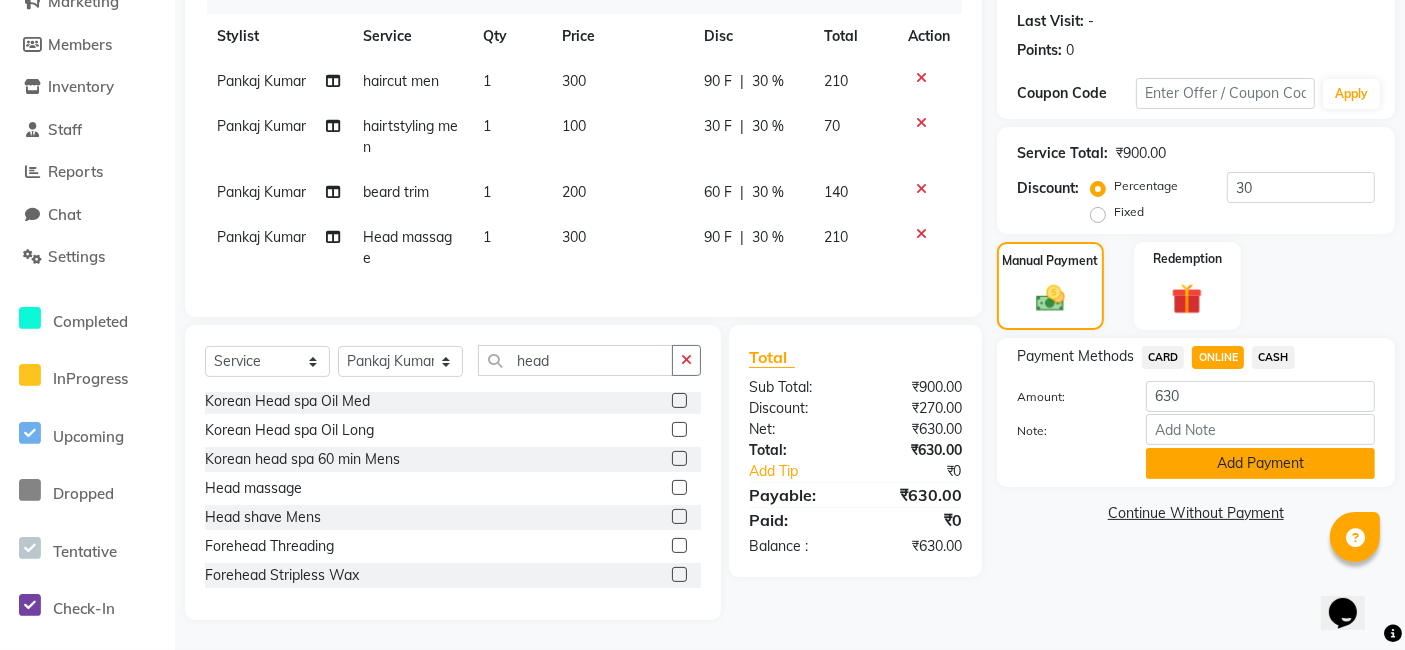 click on "Add Payment" 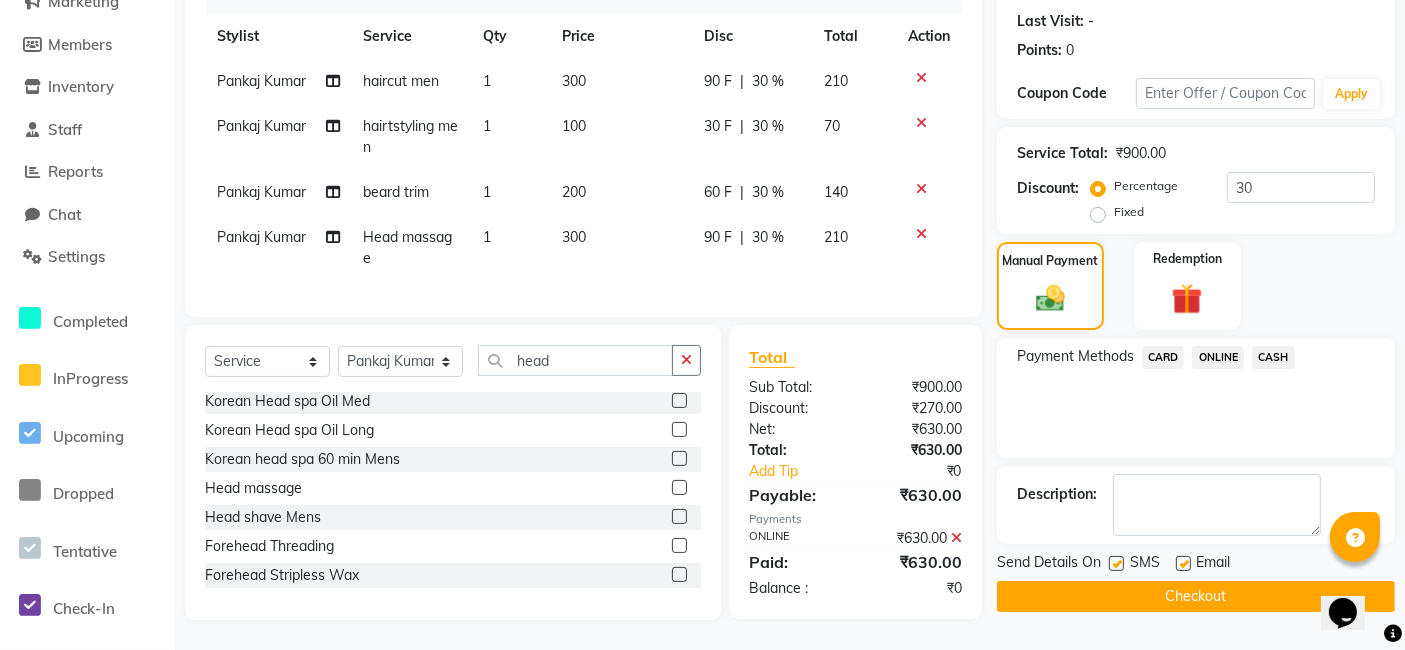 click on "Checkout" 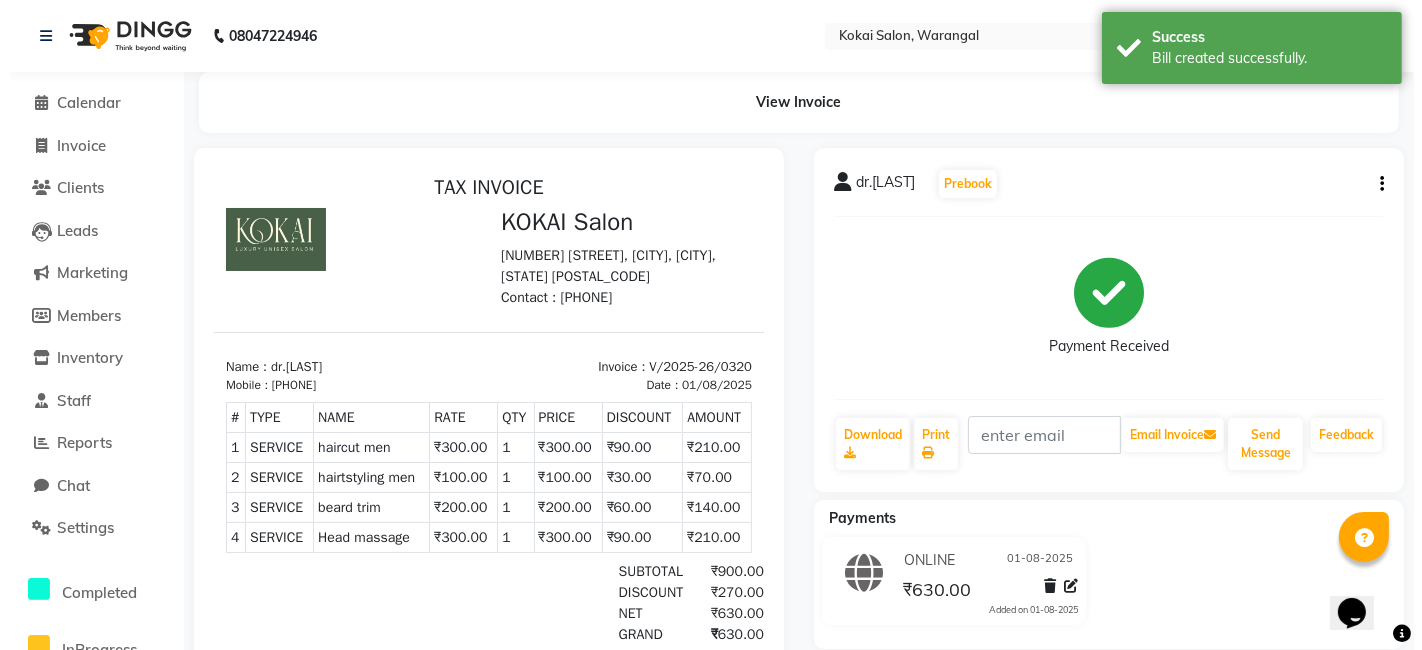 scroll, scrollTop: 0, scrollLeft: 0, axis: both 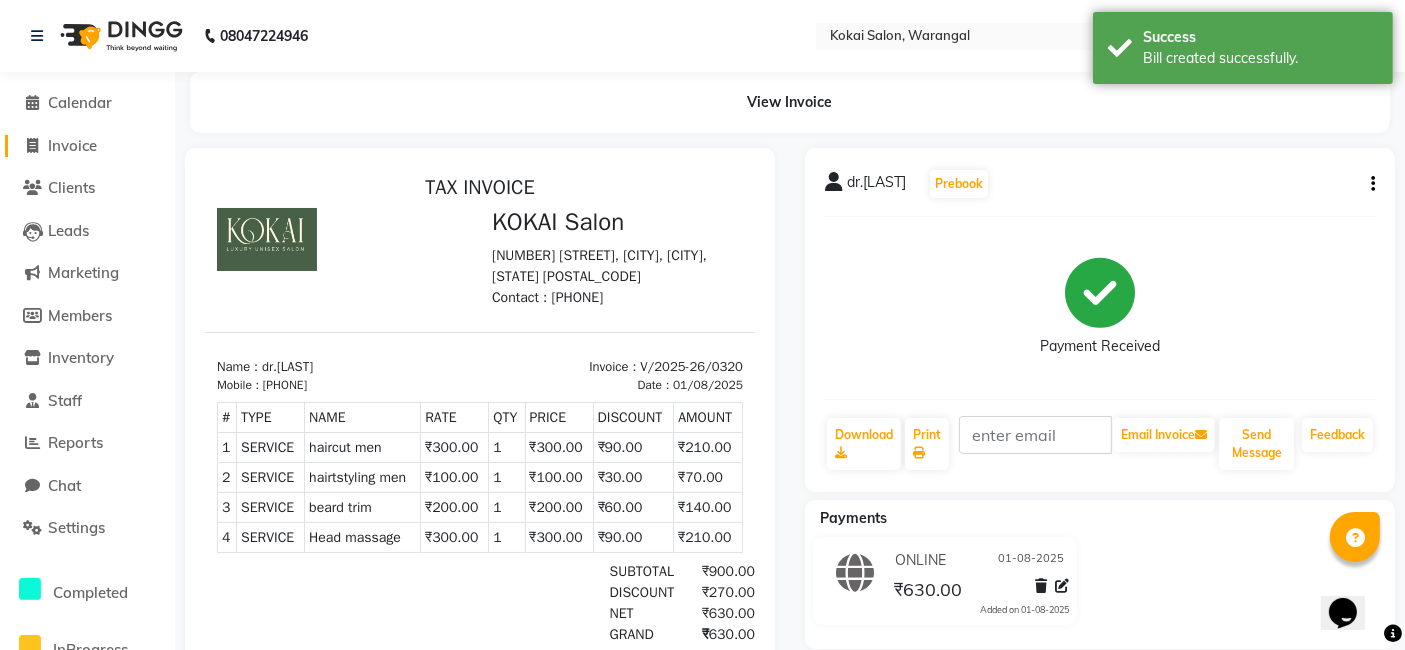 click on "Invoice" 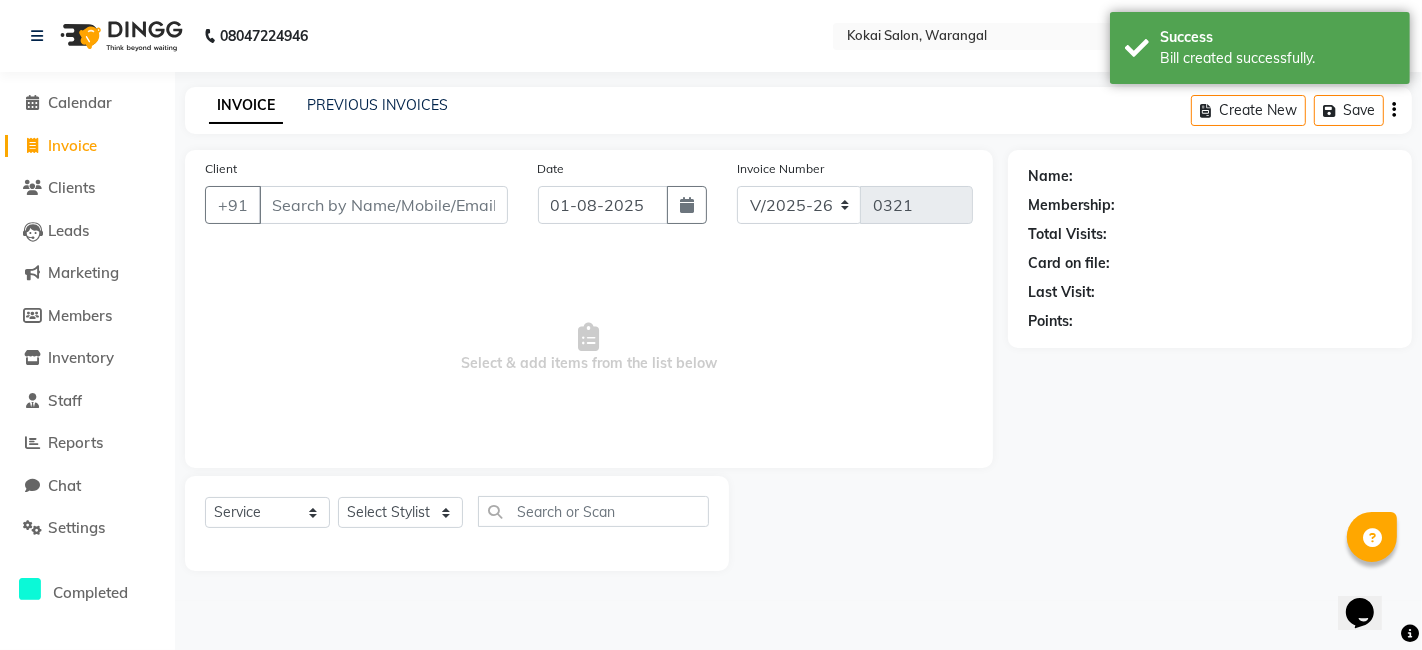 click on "Client" at bounding box center (383, 205) 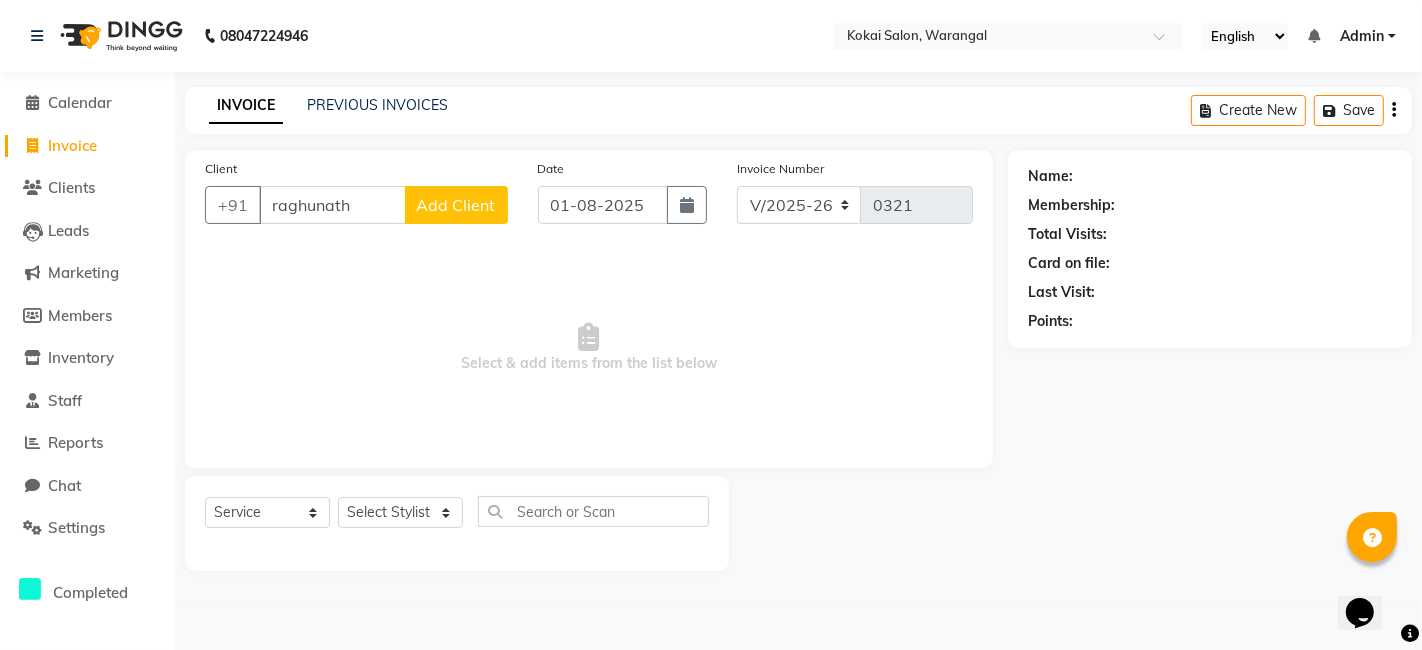 type on "raghunath" 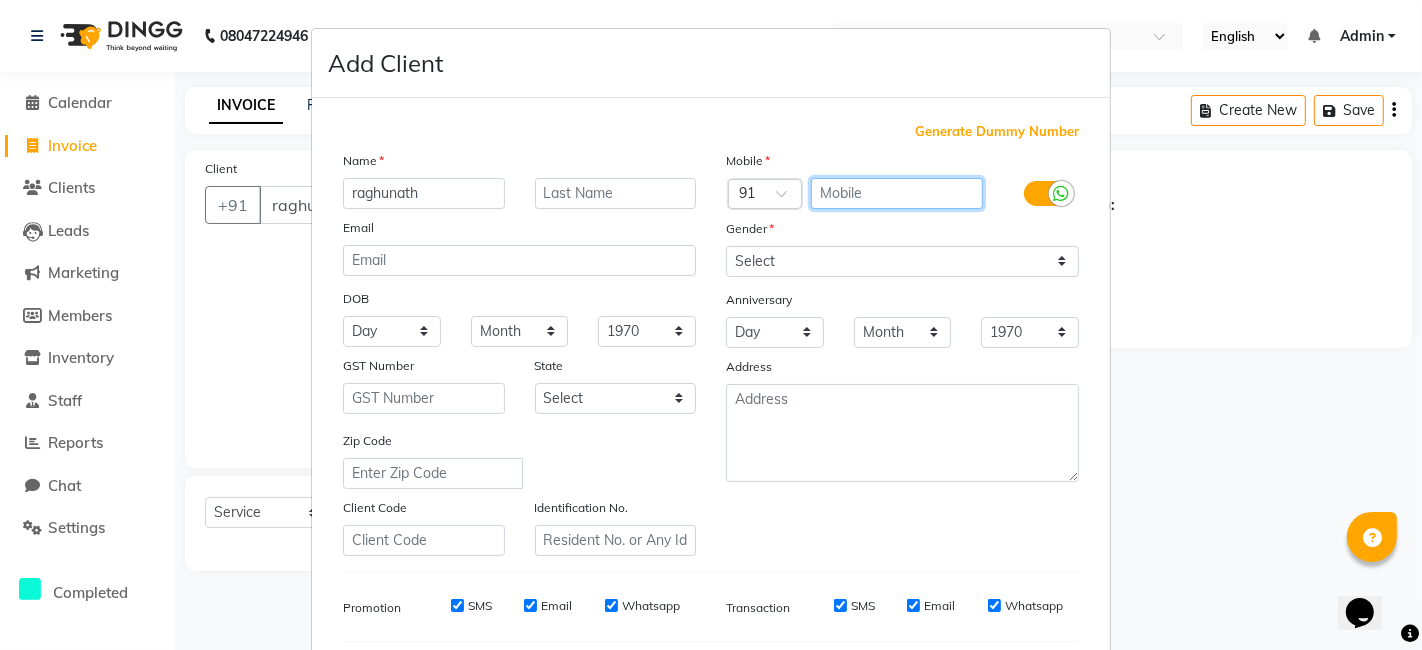 click at bounding box center (897, 193) 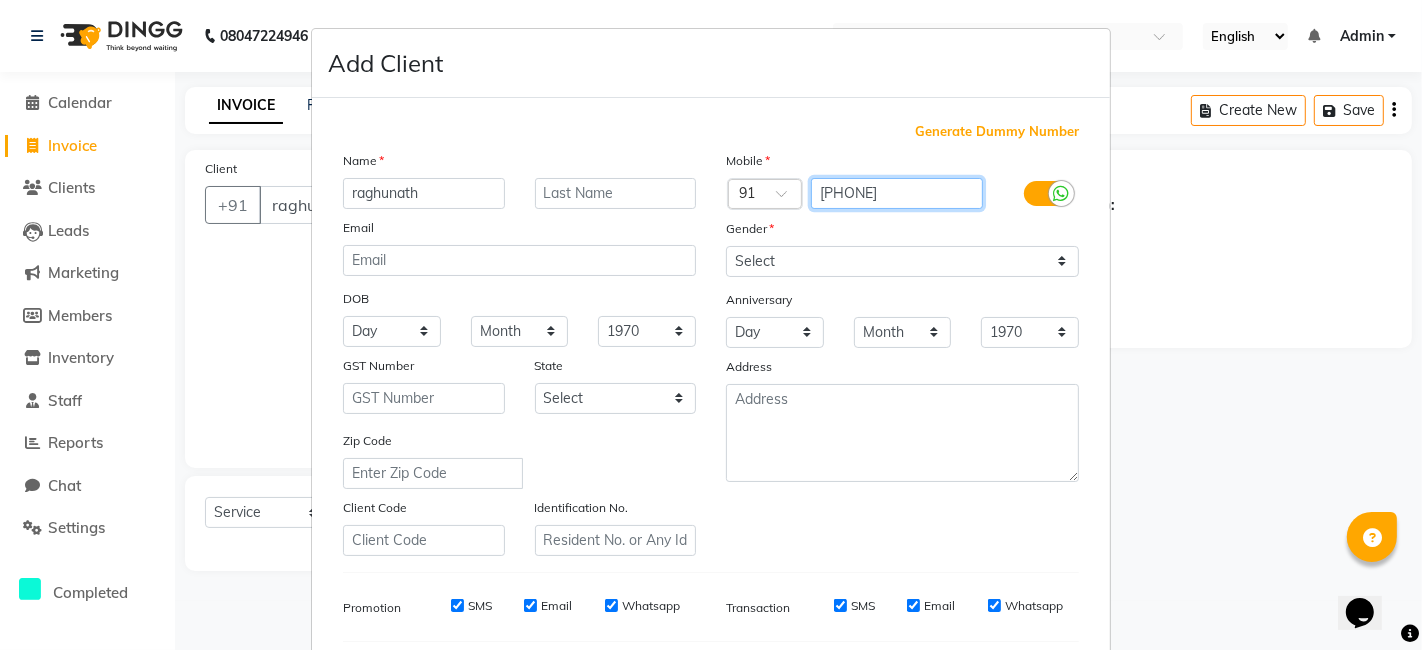 type on "[PHONE]" 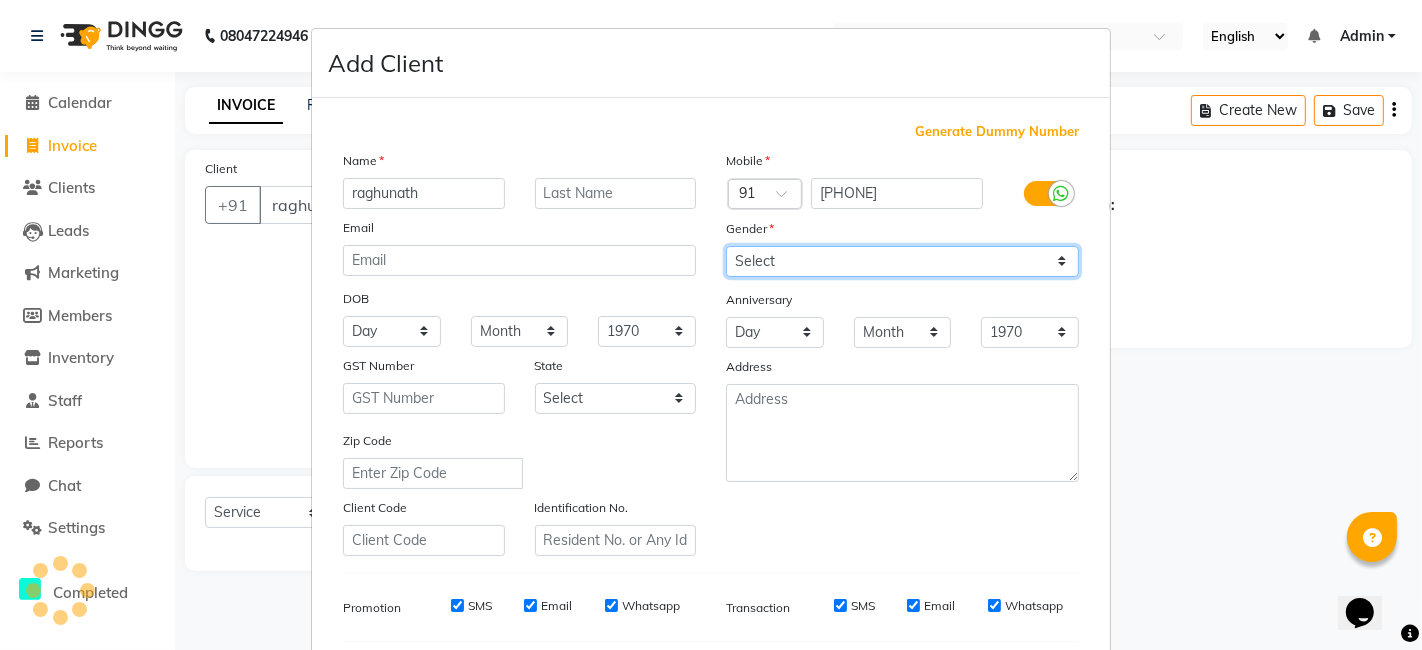 click on "Select Male Female Other Prefer Not To Say" at bounding box center (902, 261) 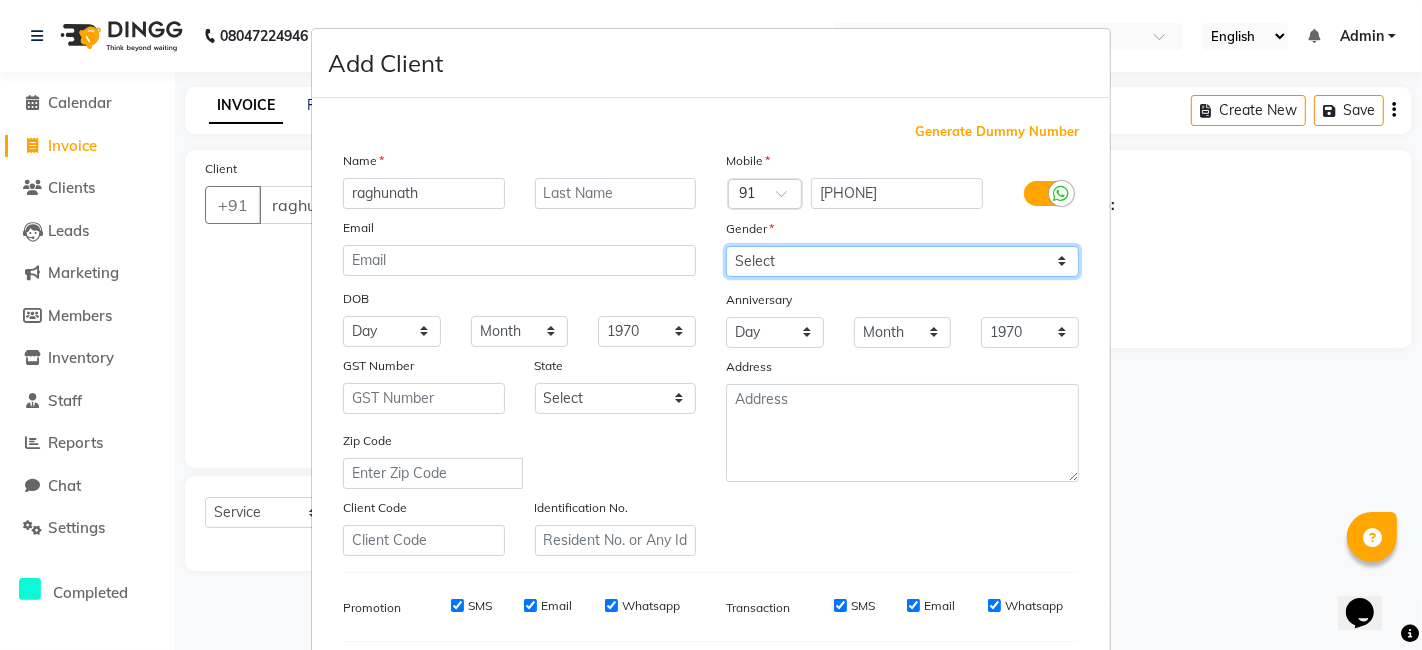 select on "male" 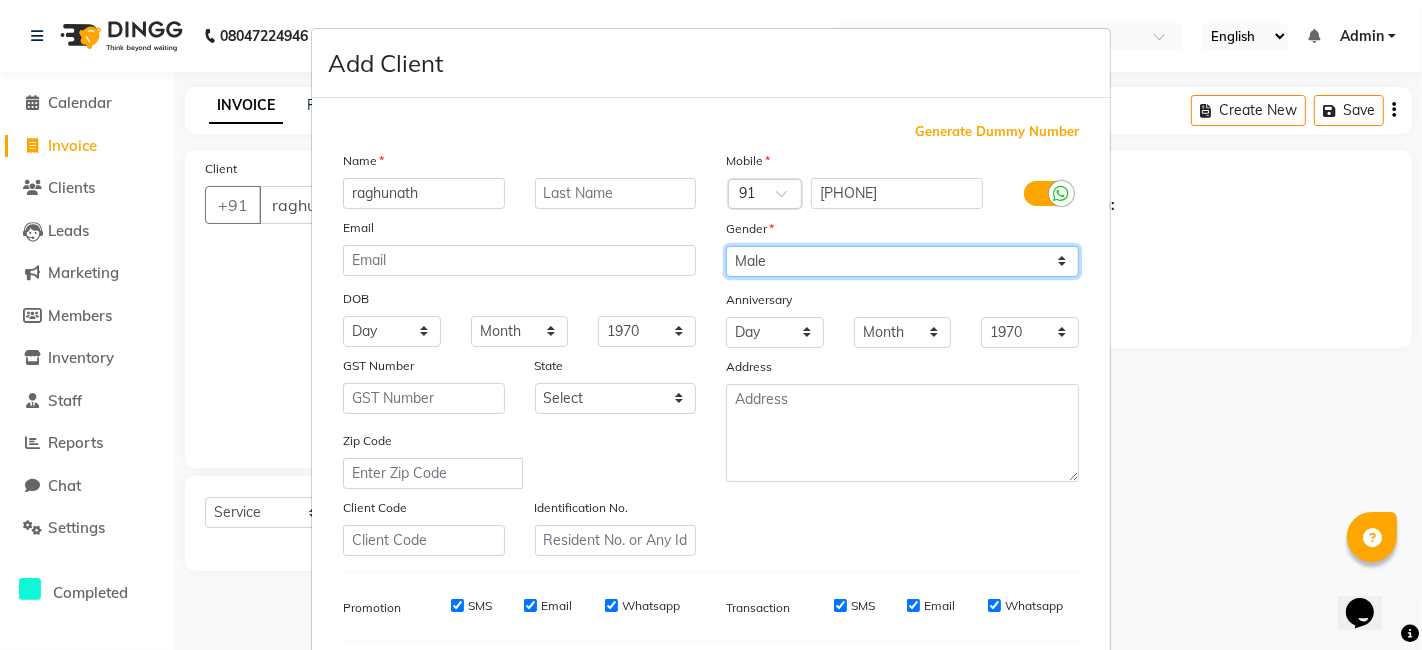 click on "Select Male Female Other Prefer Not To Say" at bounding box center [902, 261] 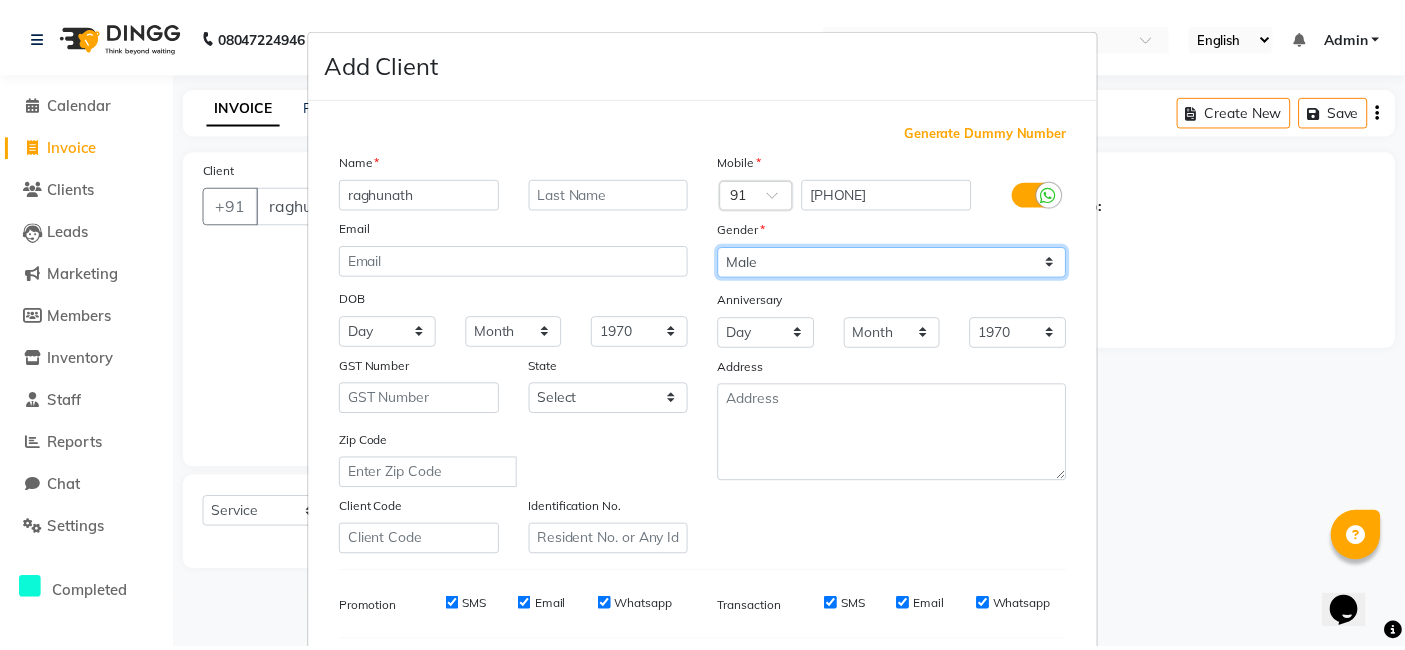 scroll, scrollTop: 271, scrollLeft: 0, axis: vertical 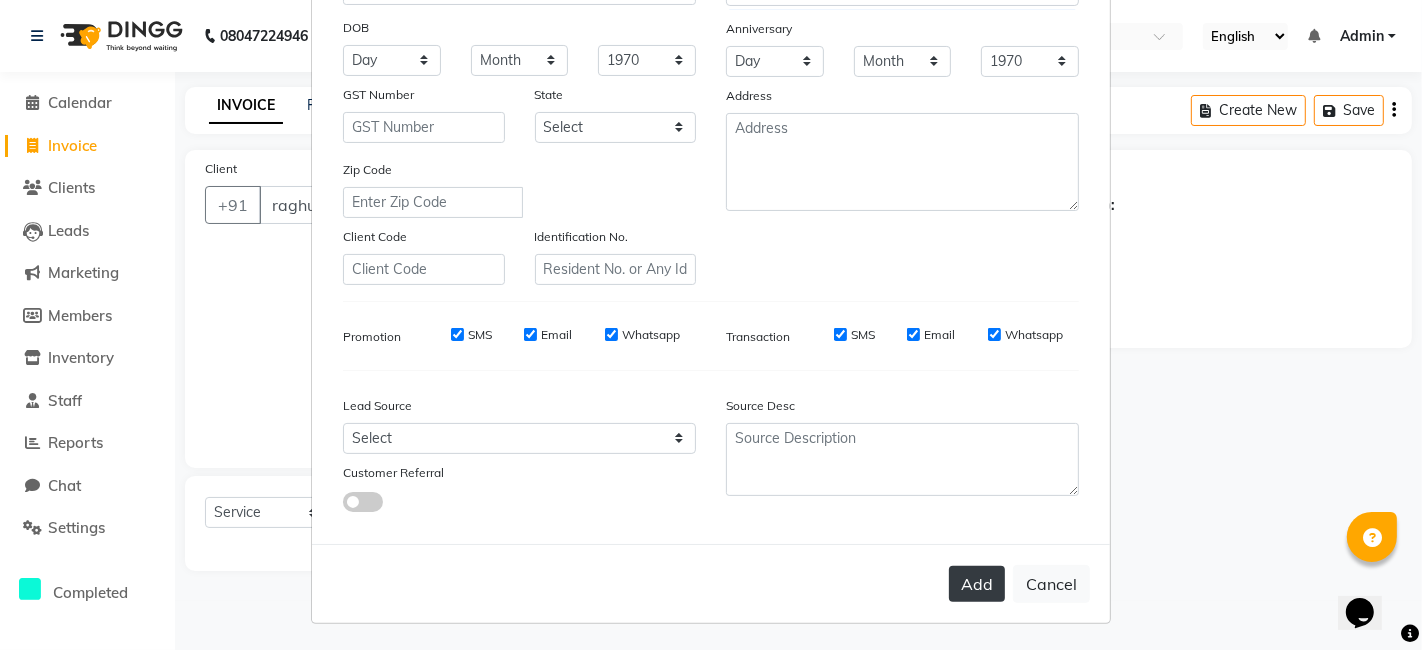 click on "Add" at bounding box center (977, 584) 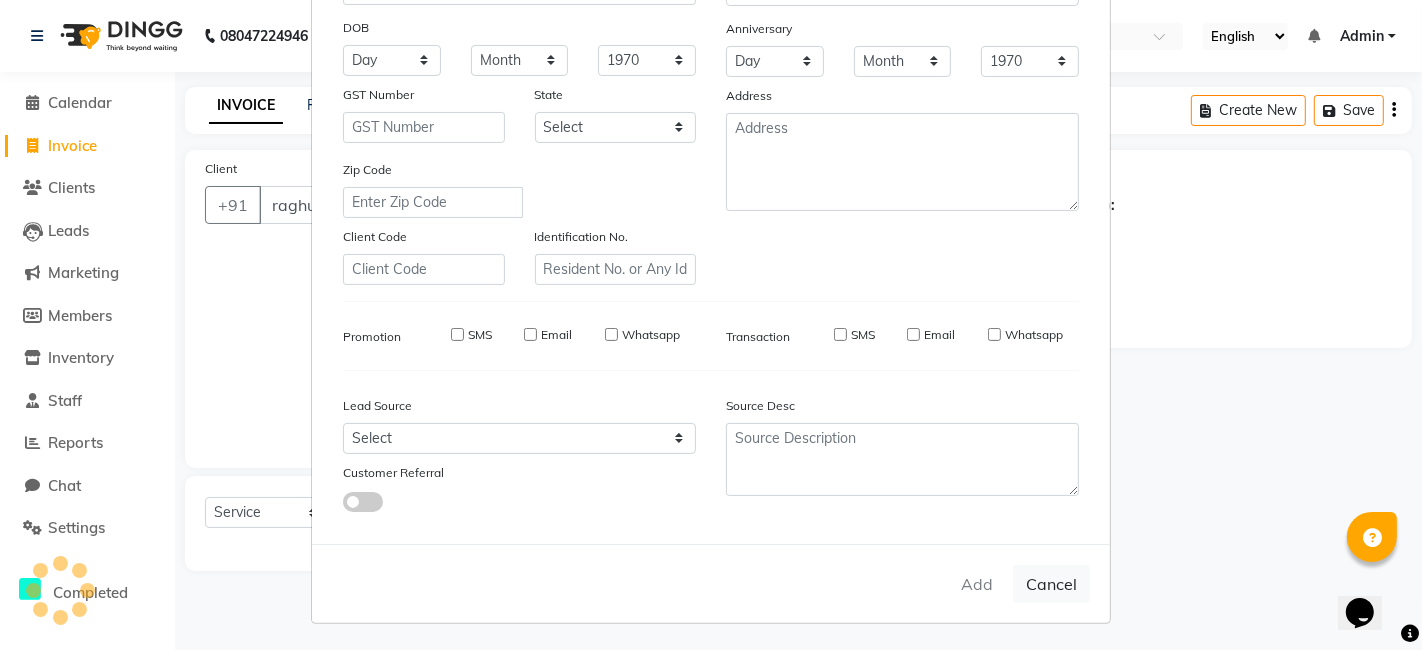 type on "[PHONE]" 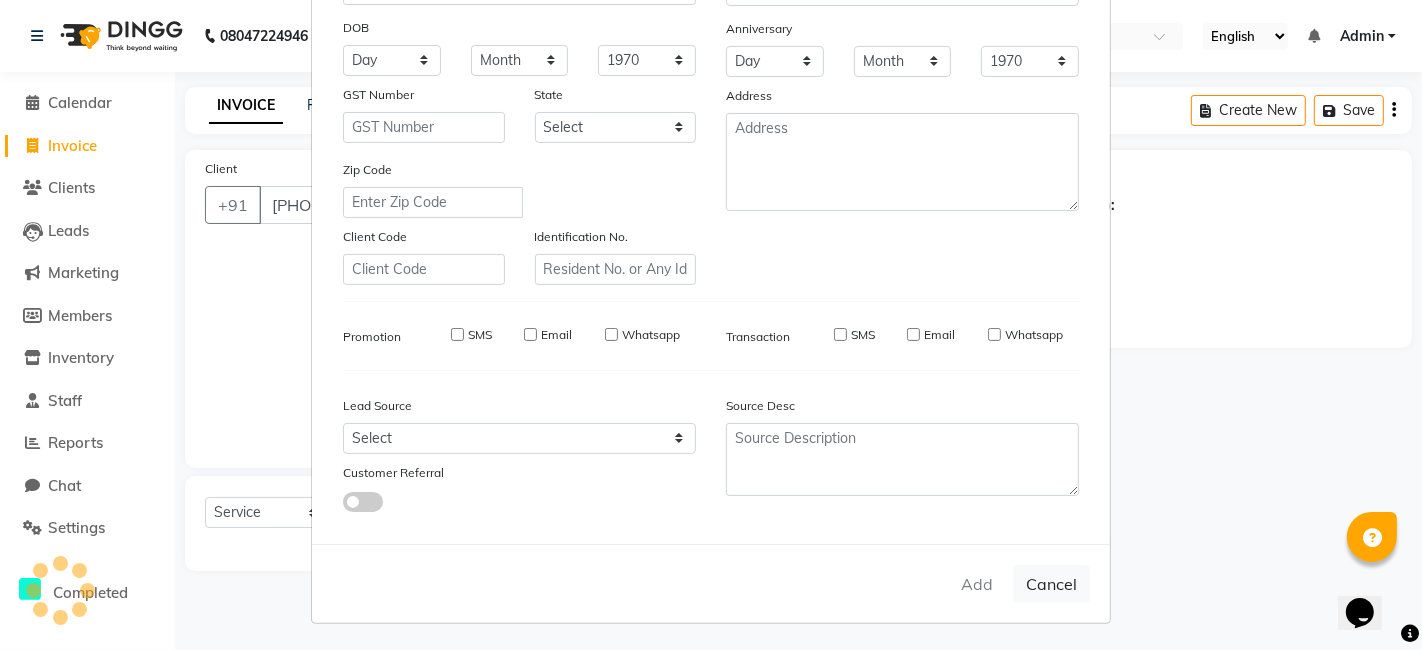 type 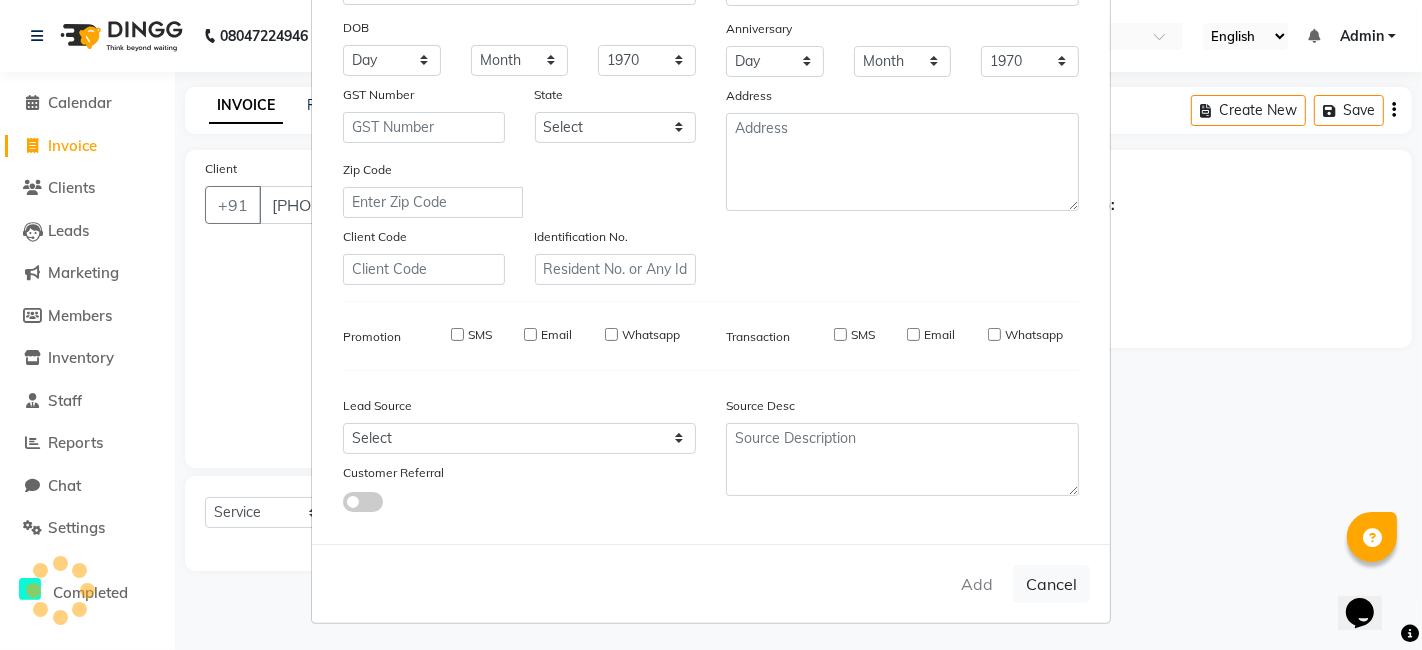 select 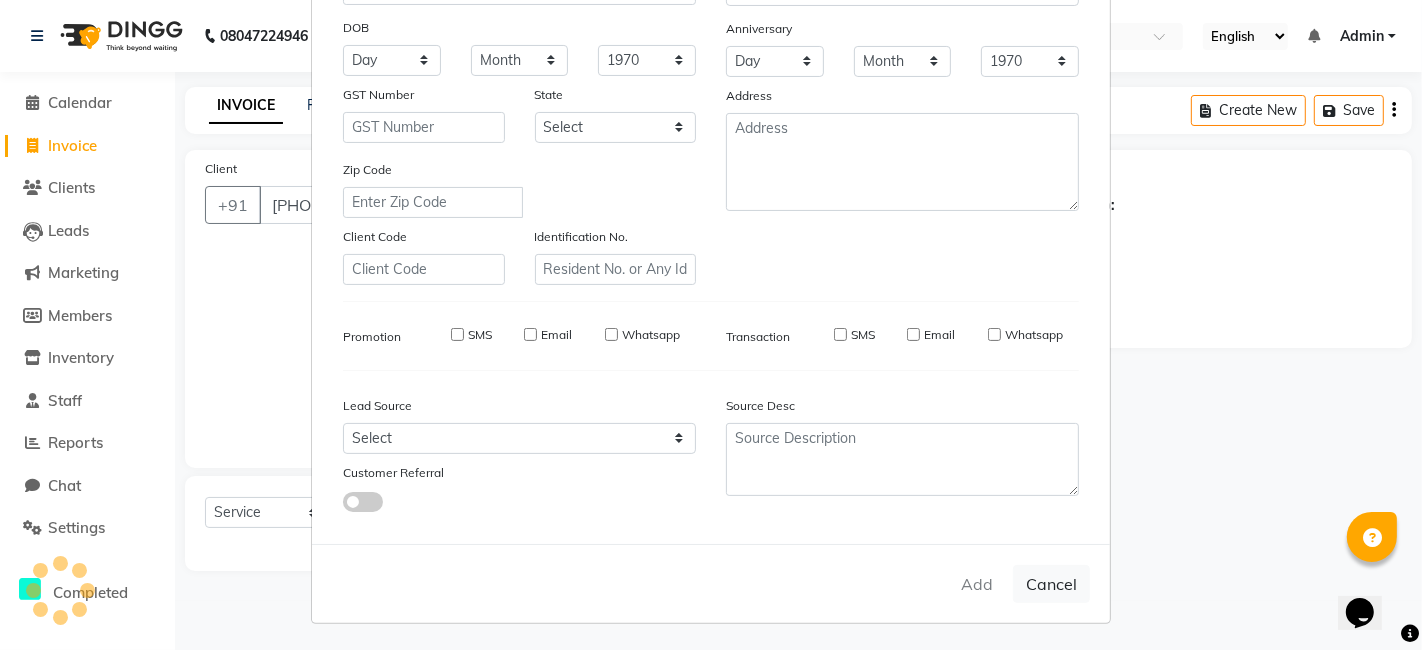 select 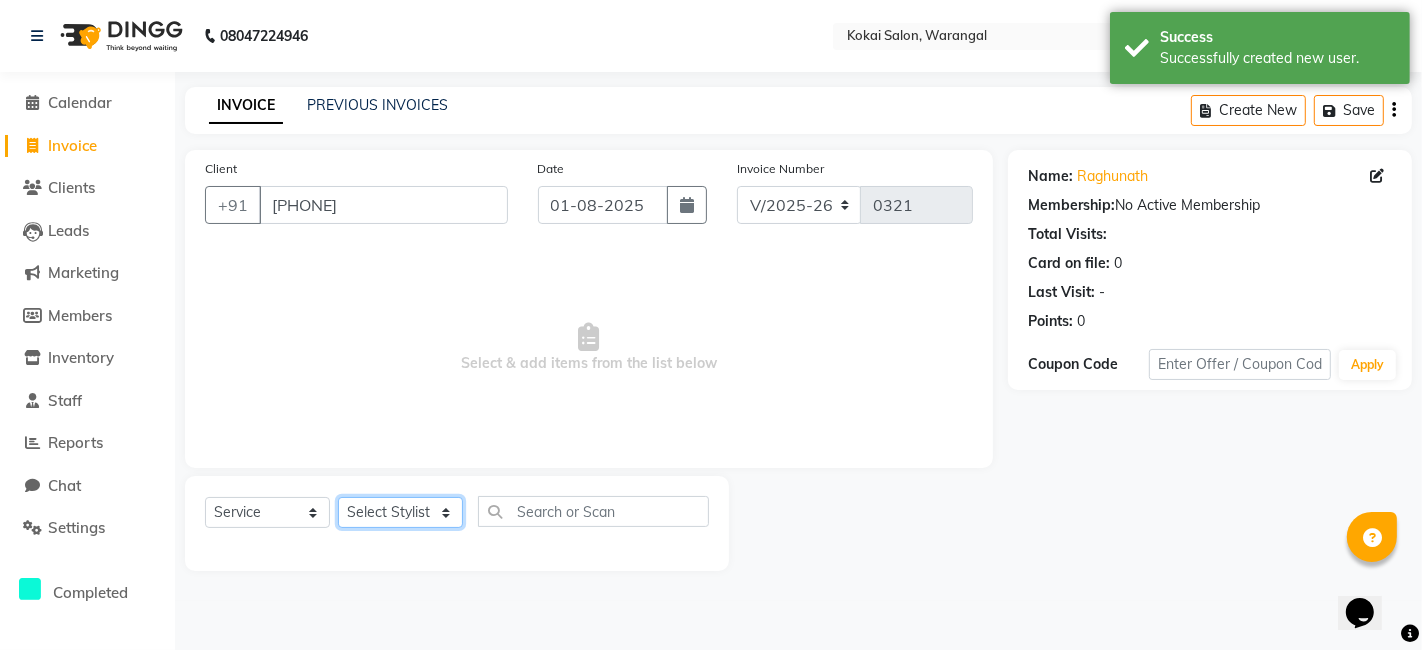 click on "Select Stylist [FIRST] [LAST] [FIRST] [LAST]" 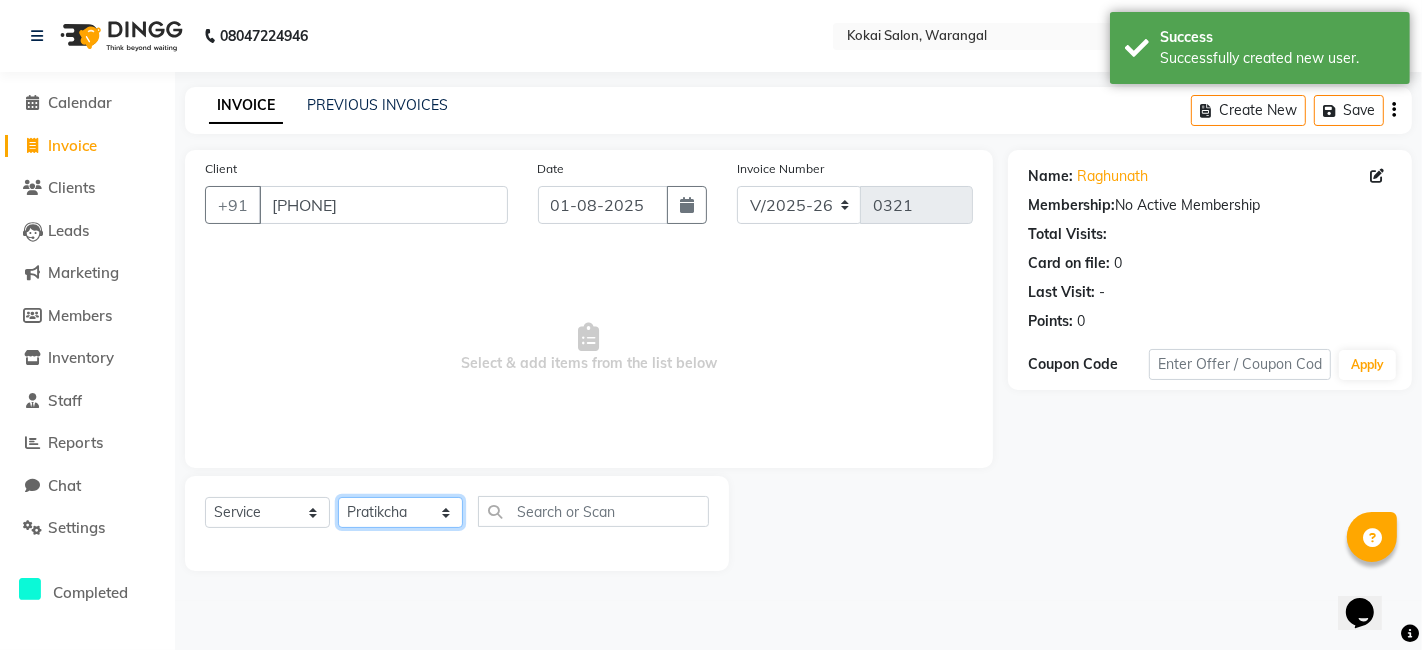 click on "Select Stylist [FIRST] [LAST] [FIRST] [LAST]" 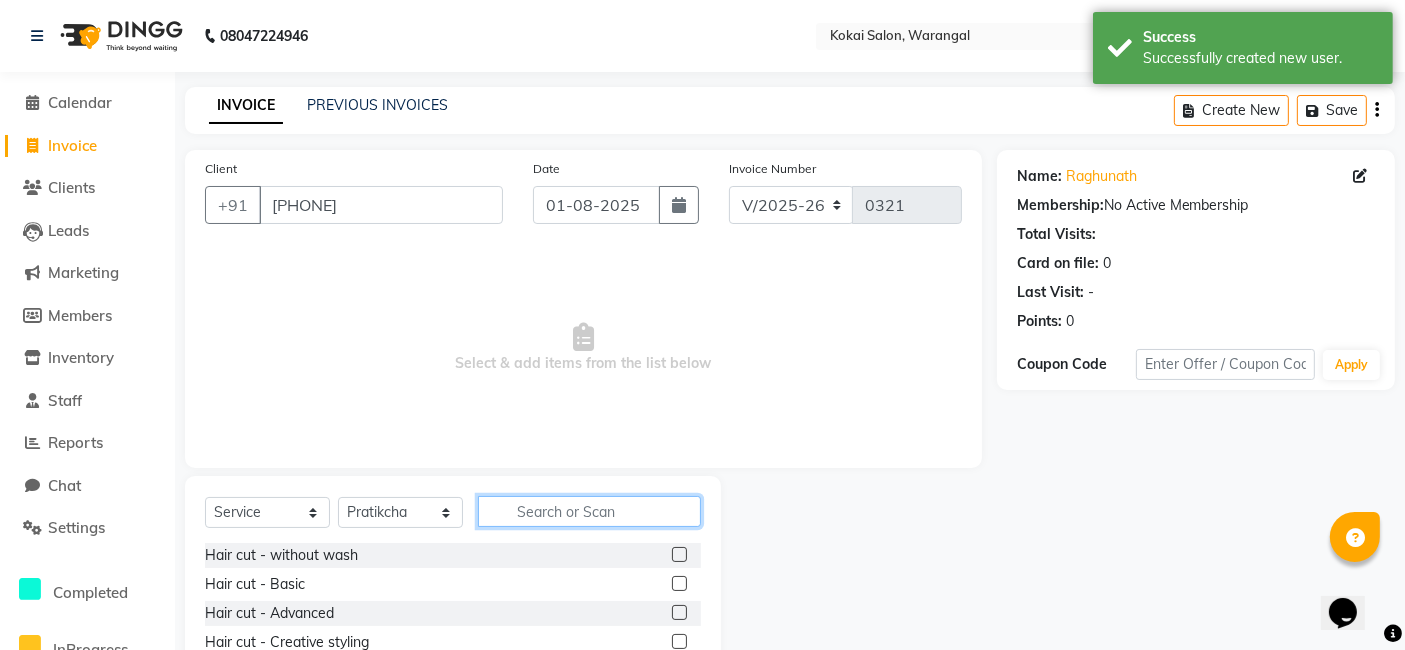 click 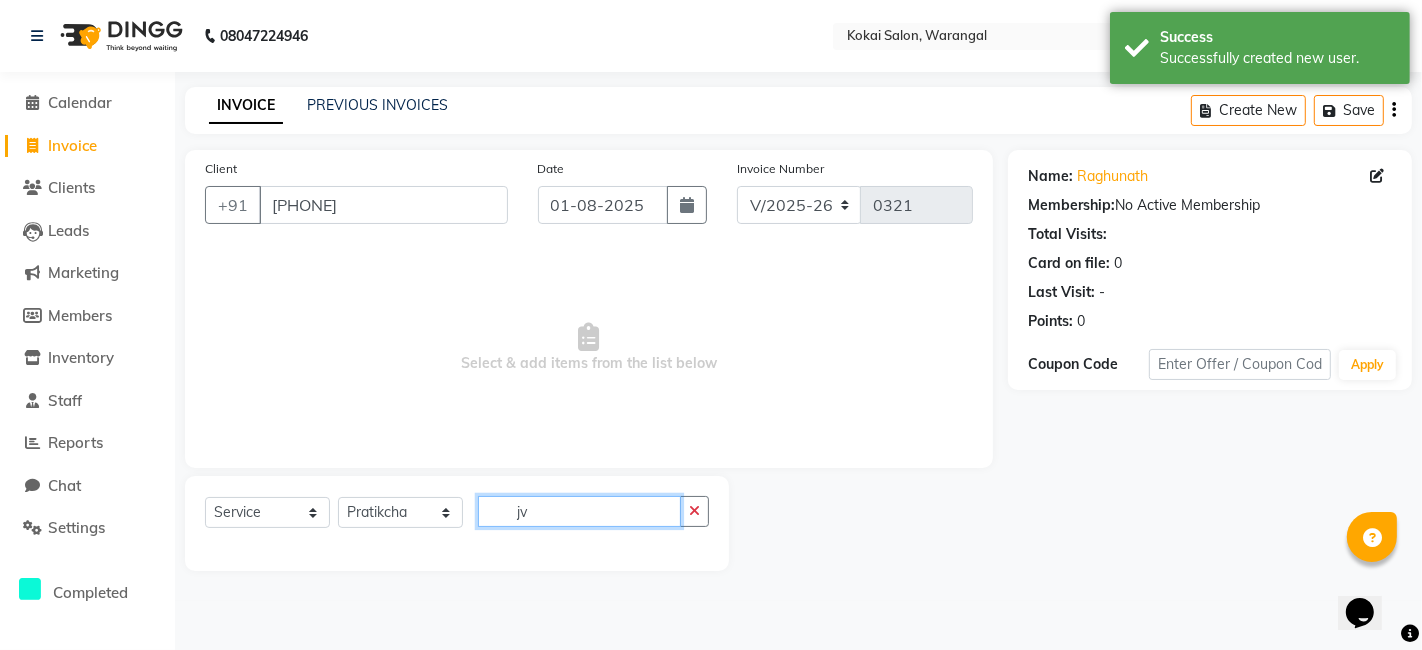 type on "j" 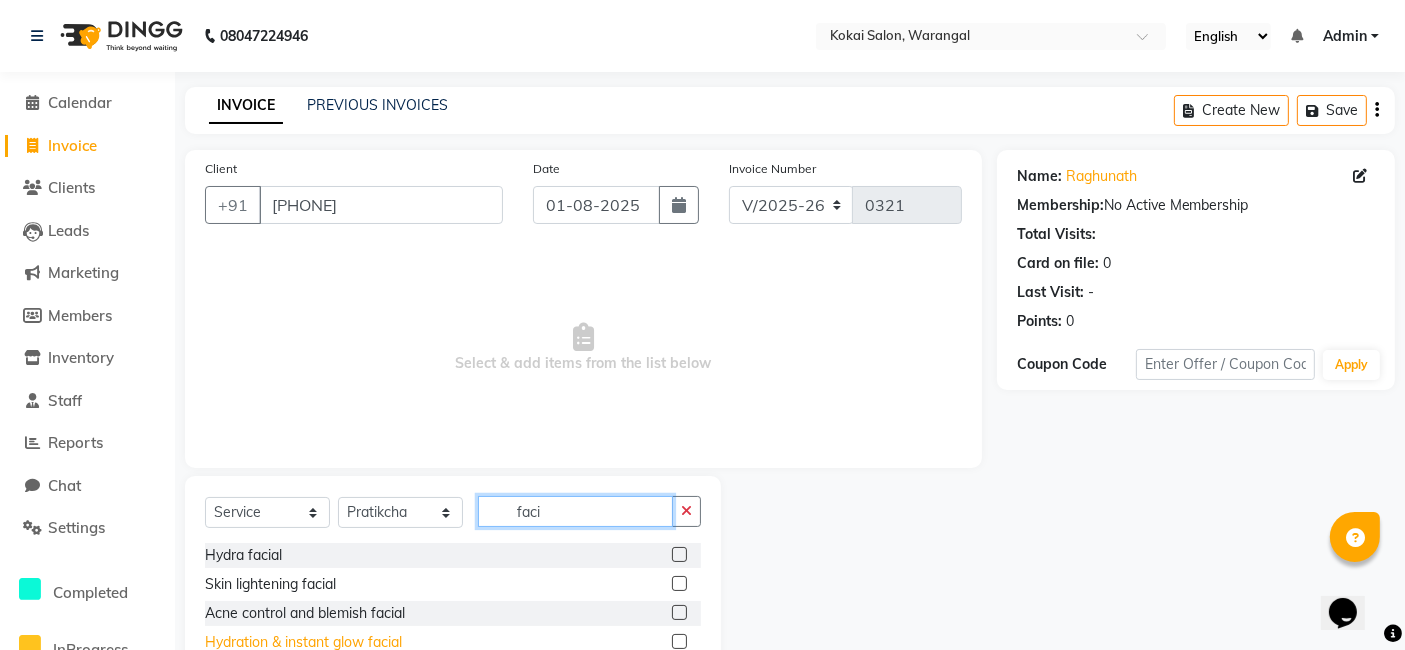 type on "faci" 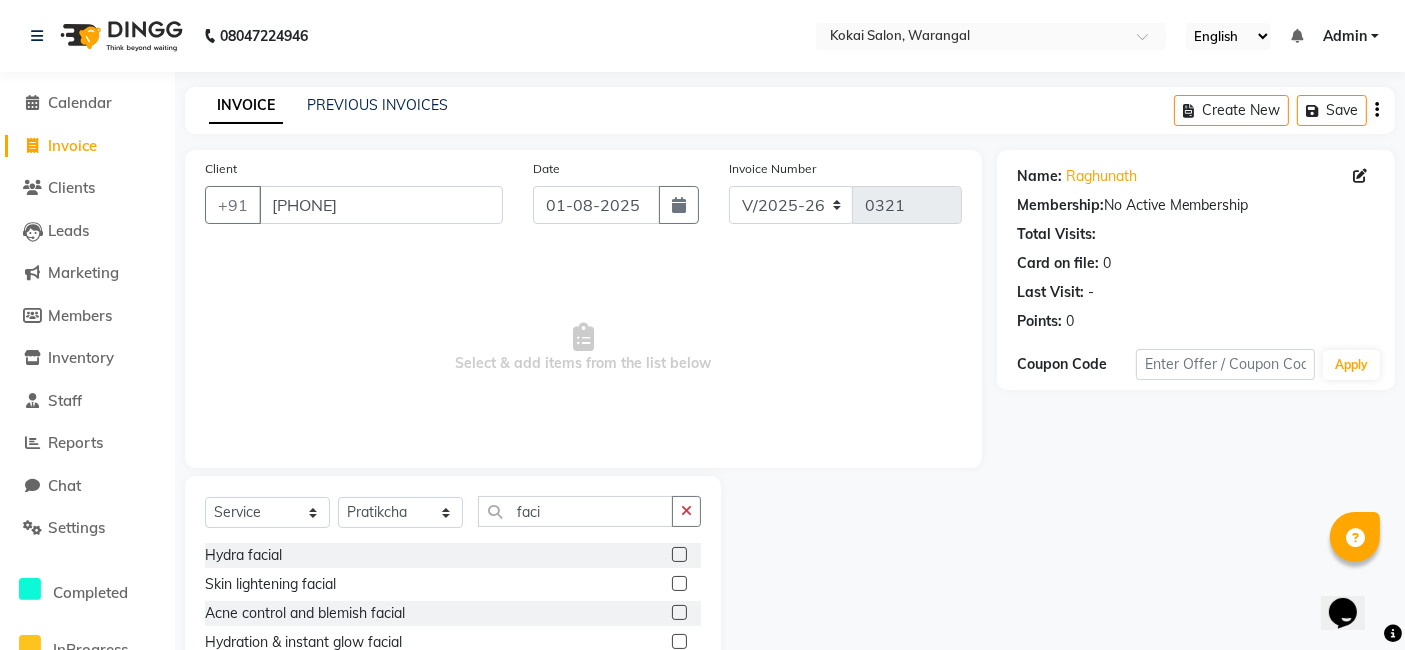 click on "Select & add items from the list below" at bounding box center [583, 348] 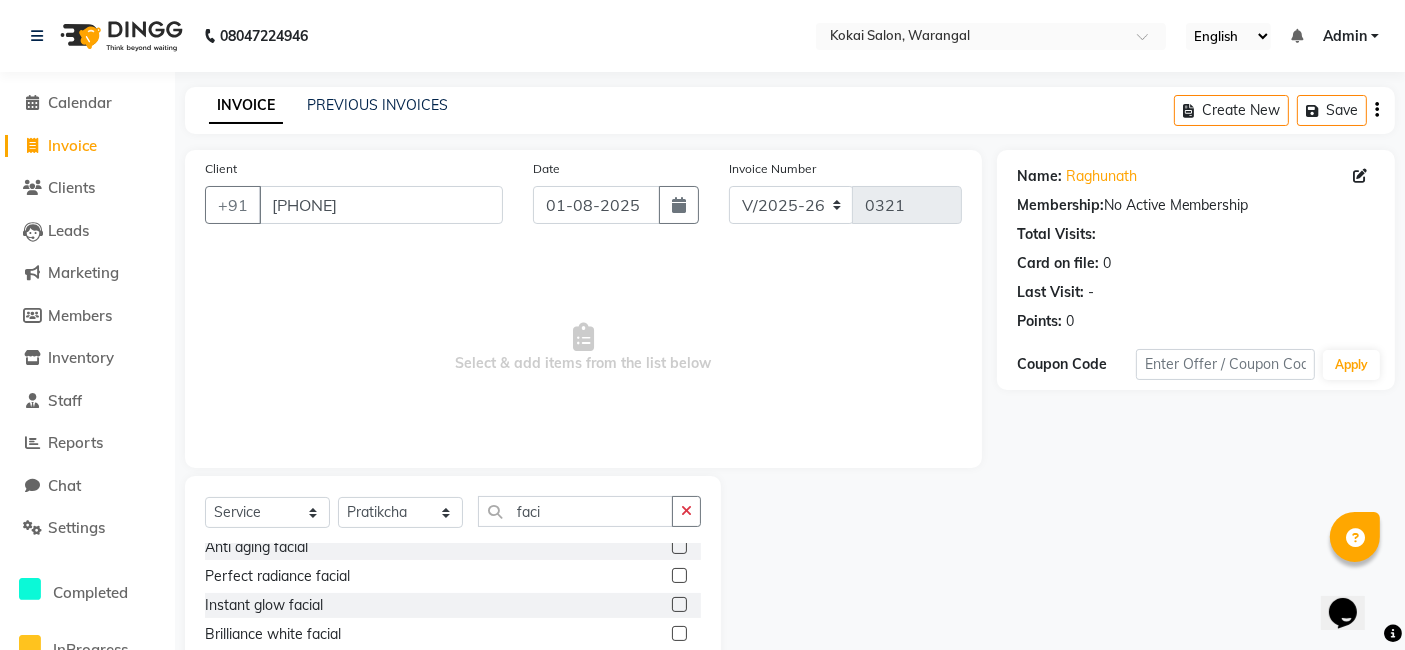 scroll, scrollTop: 110, scrollLeft: 0, axis: vertical 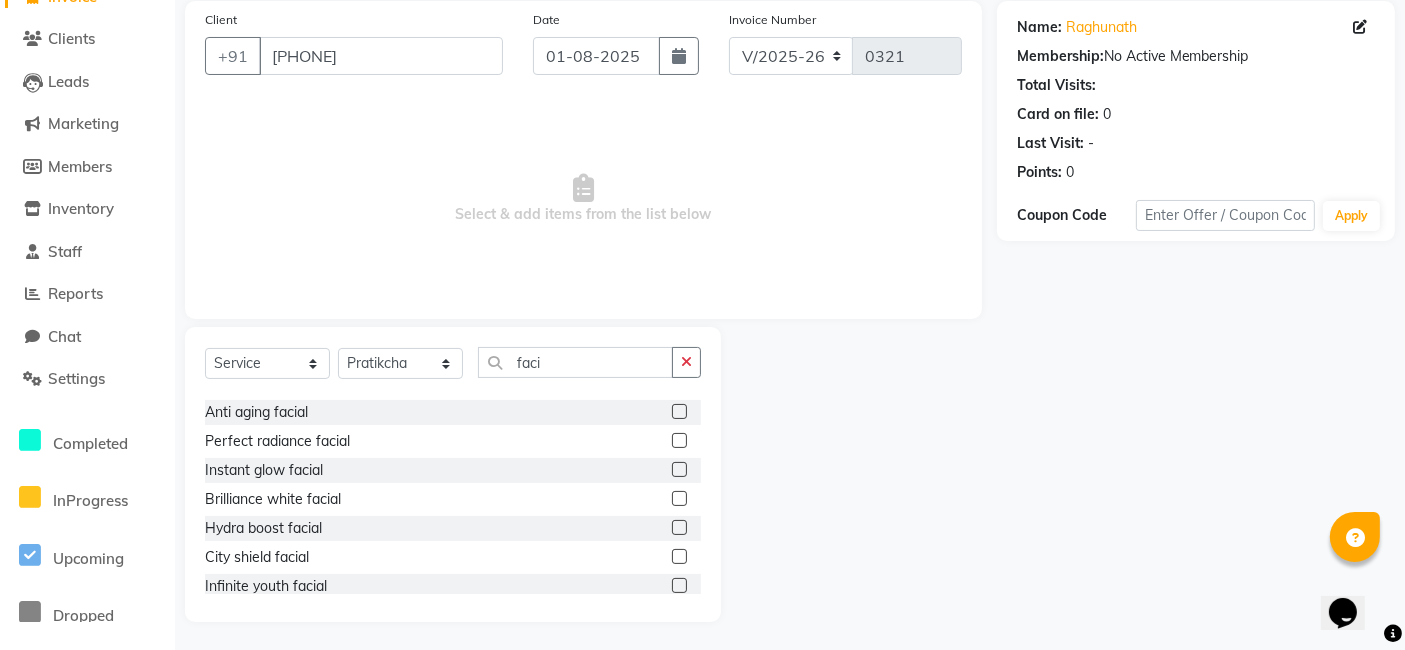 click 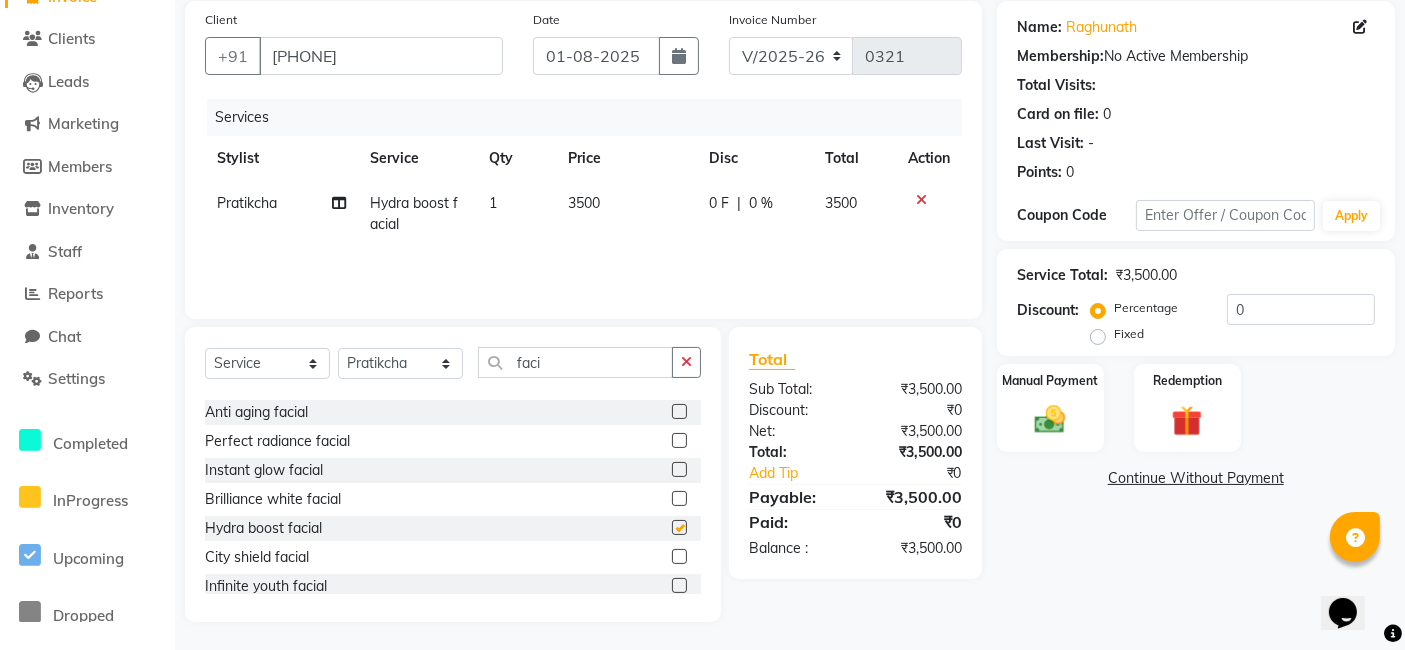 checkbox on "false" 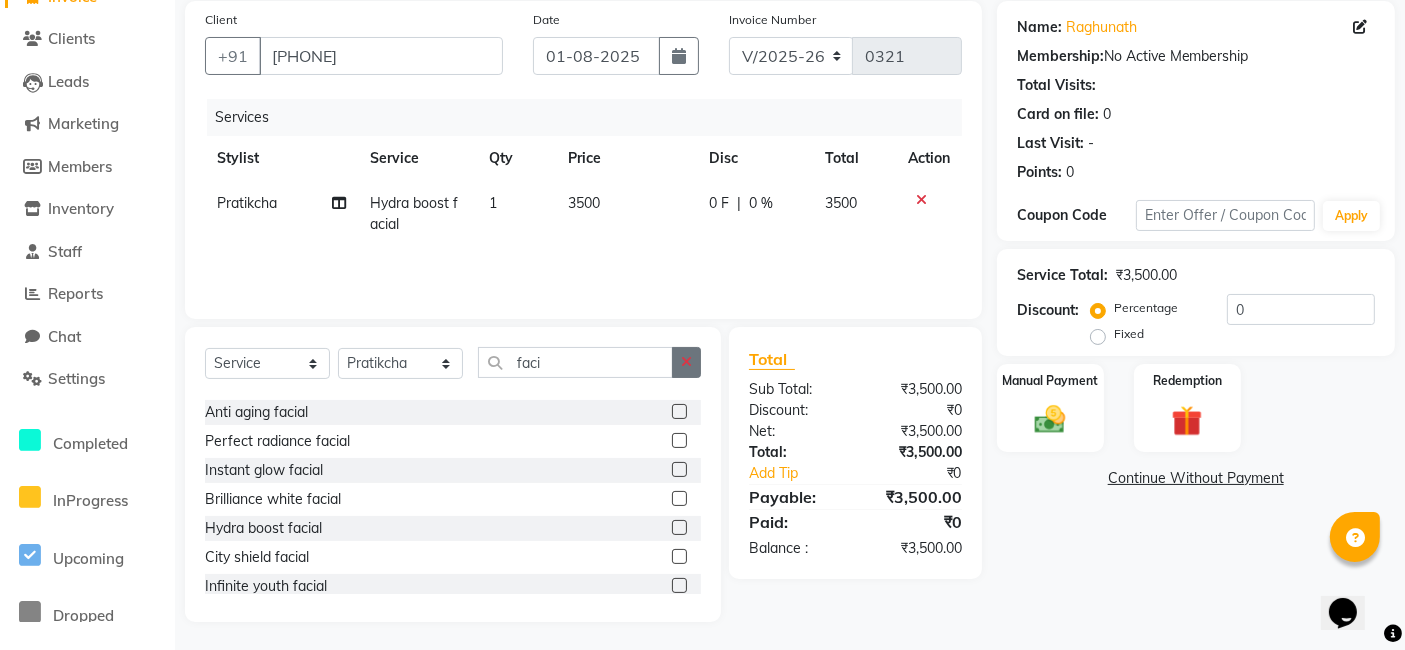 click 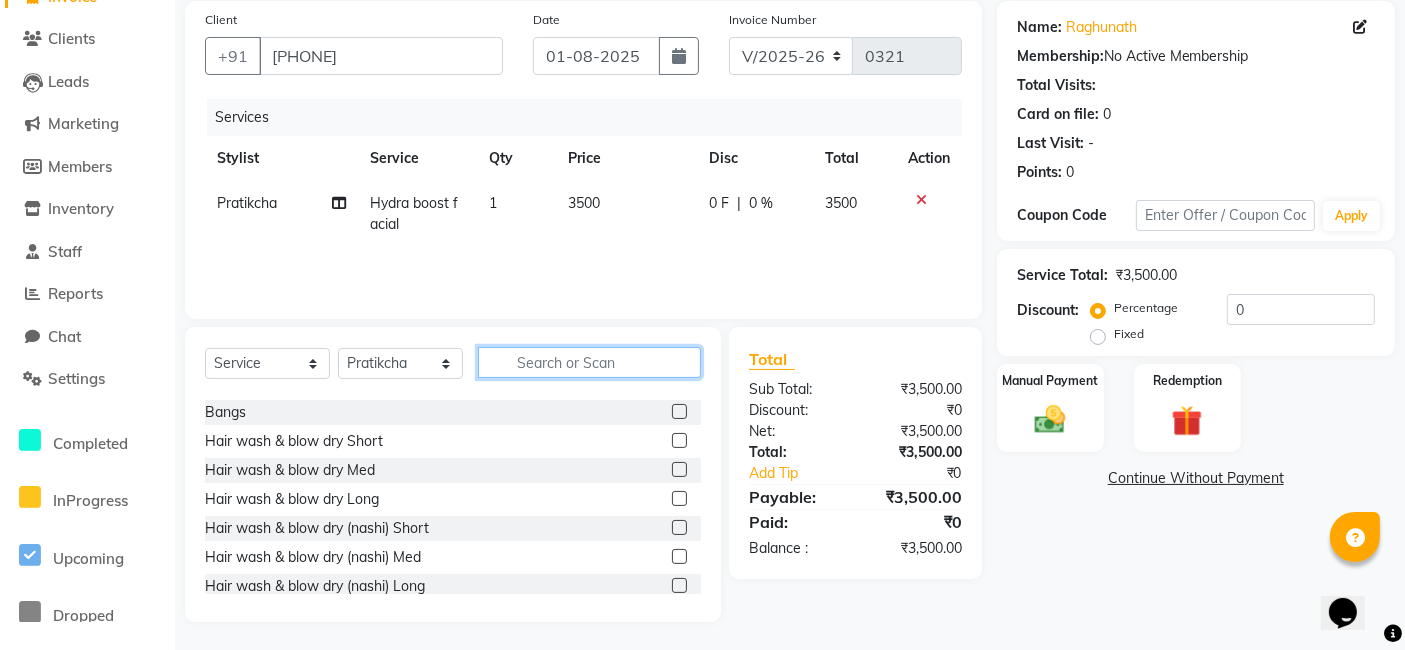 click 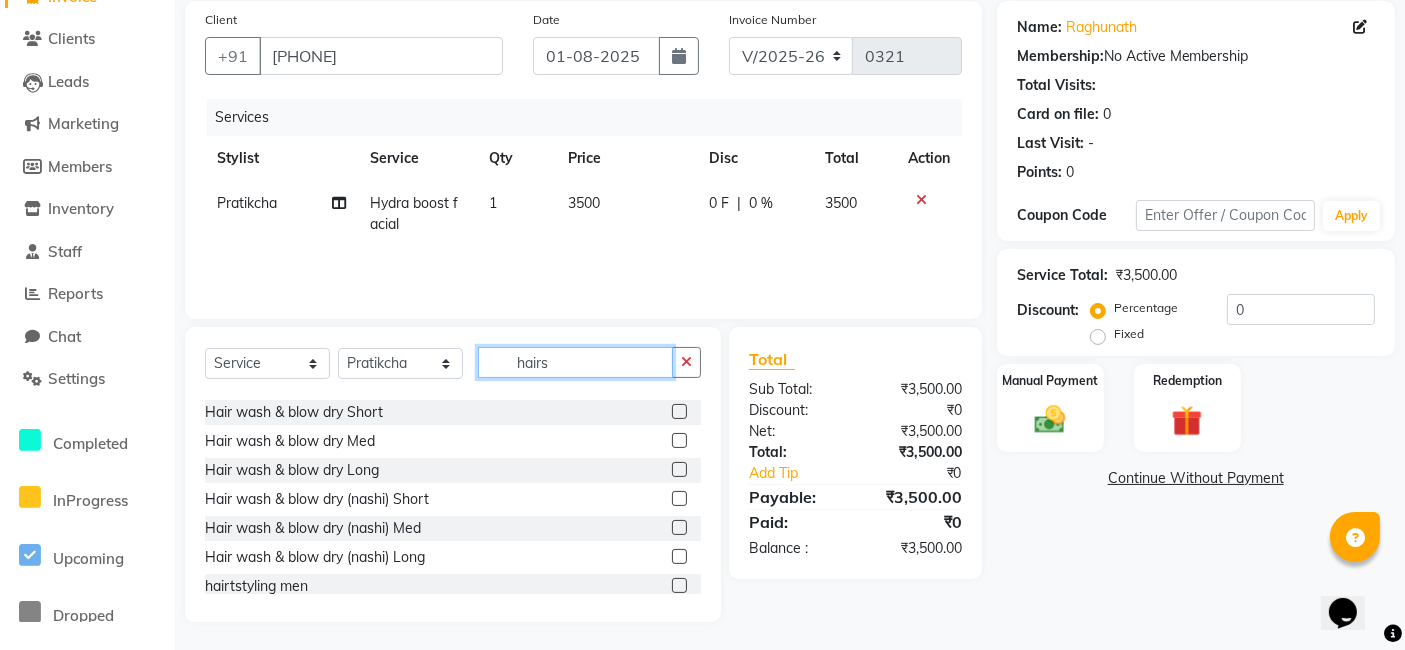 scroll, scrollTop: 0, scrollLeft: 0, axis: both 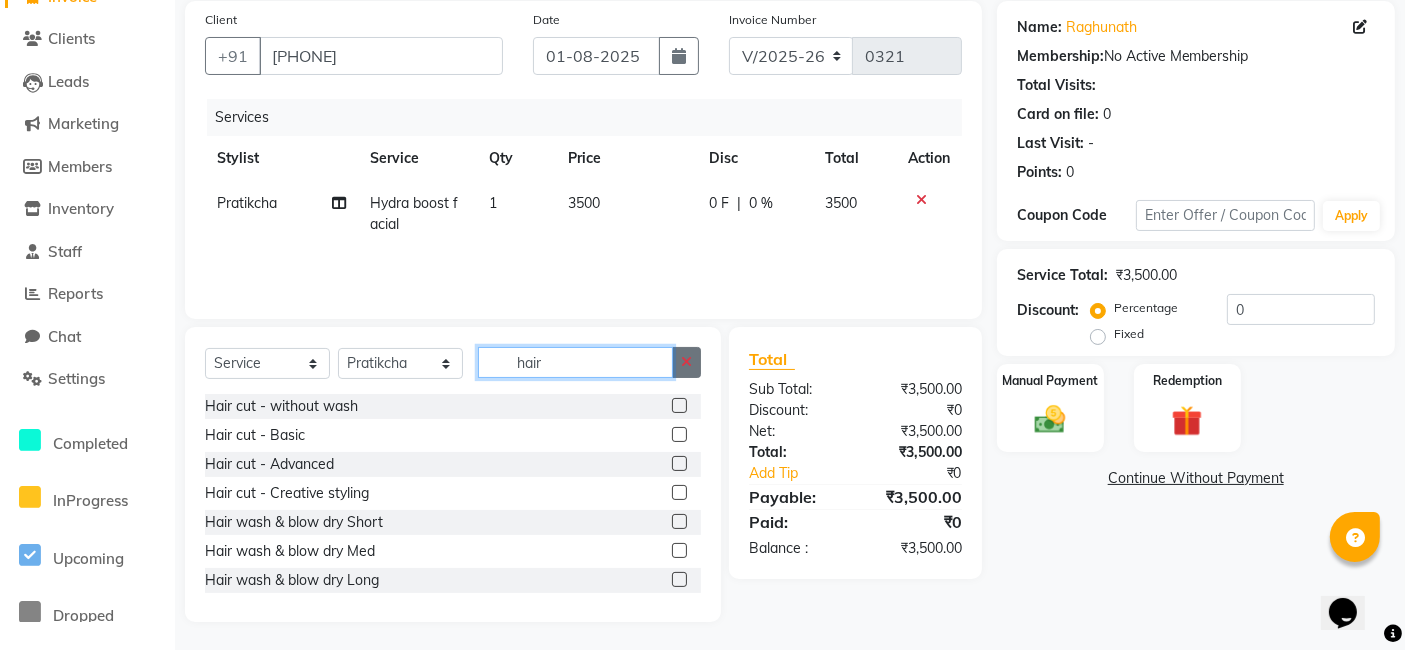 type on "hair" 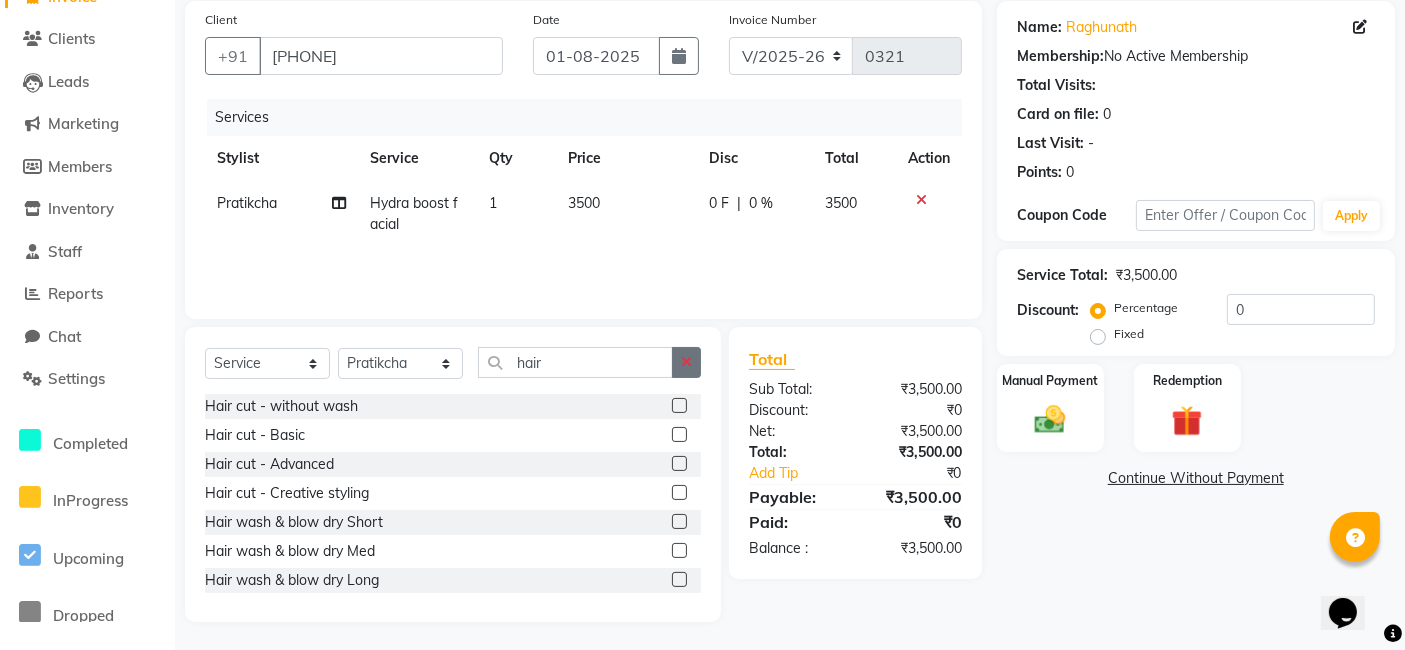 click 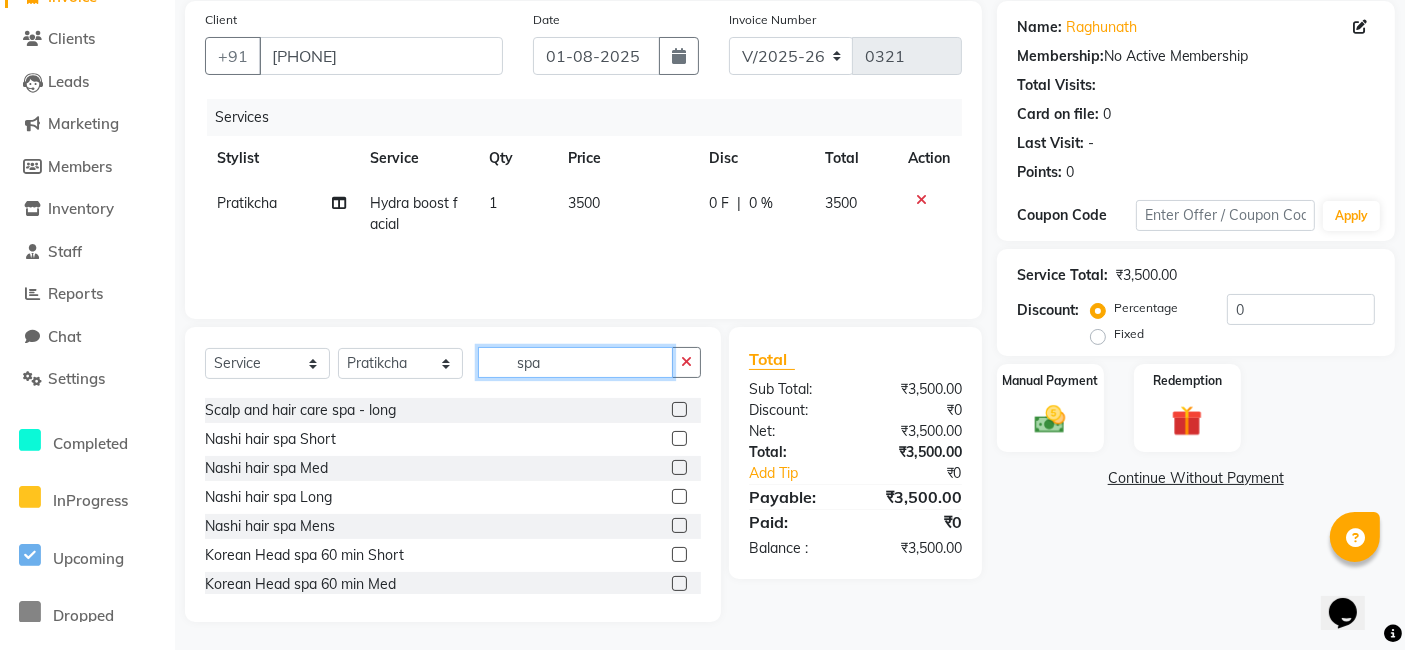 scroll, scrollTop: 113, scrollLeft: 0, axis: vertical 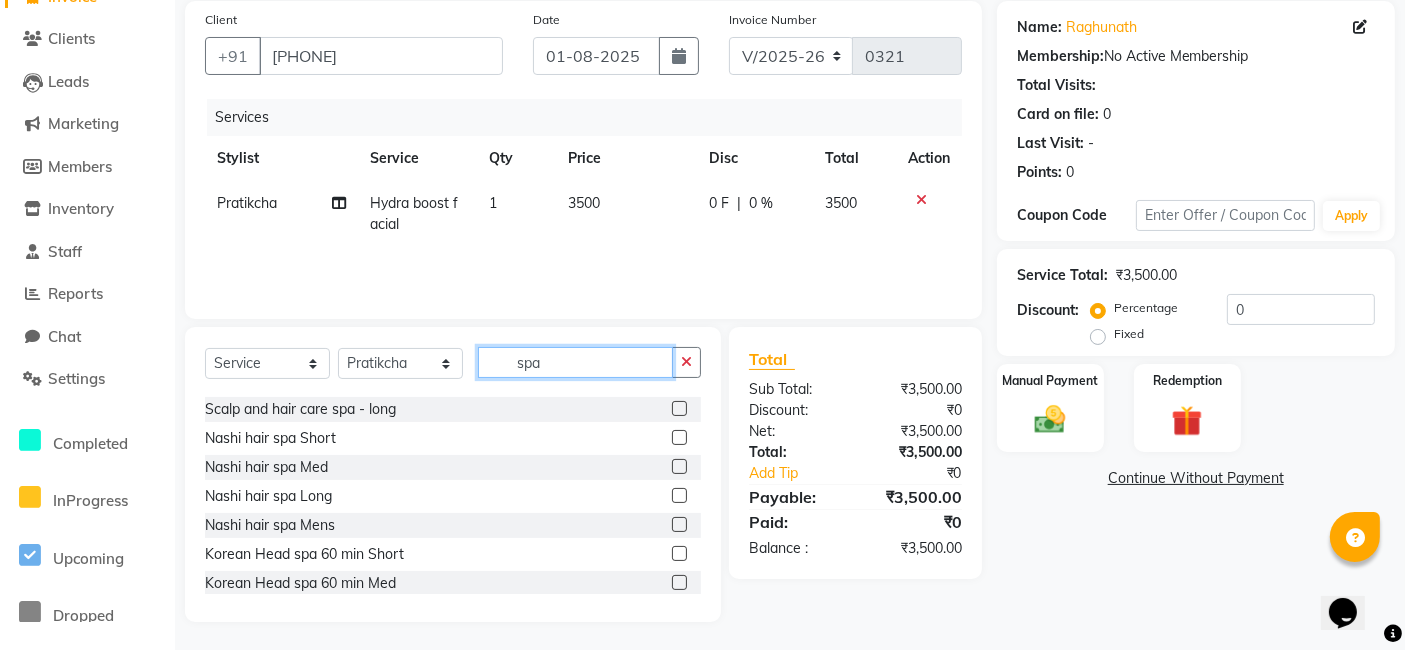 type on "spa" 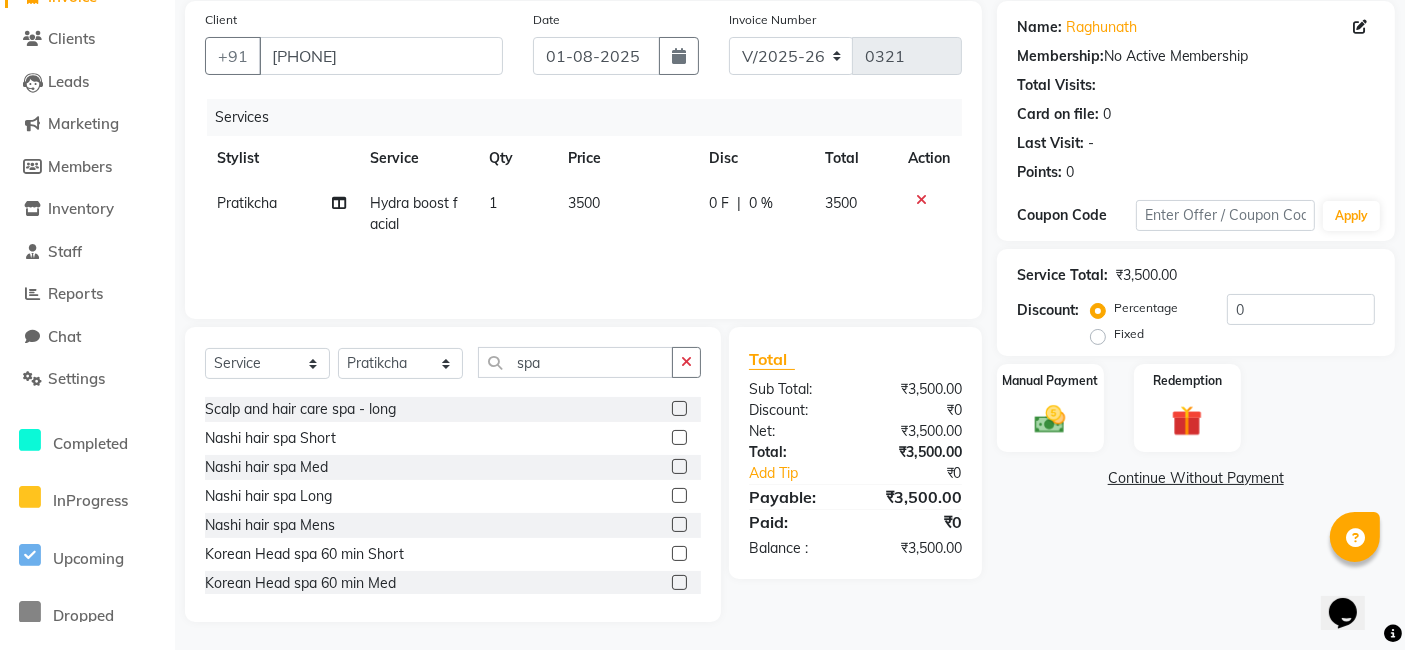 click 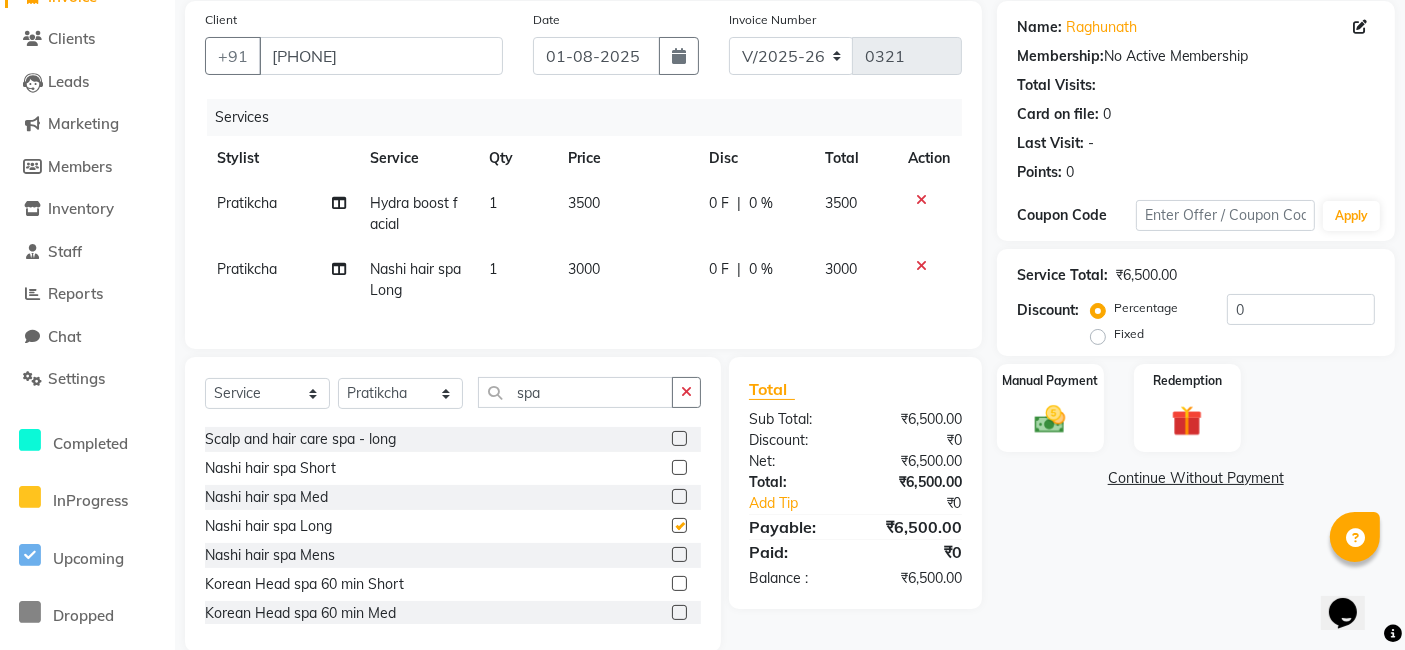 checkbox on "false" 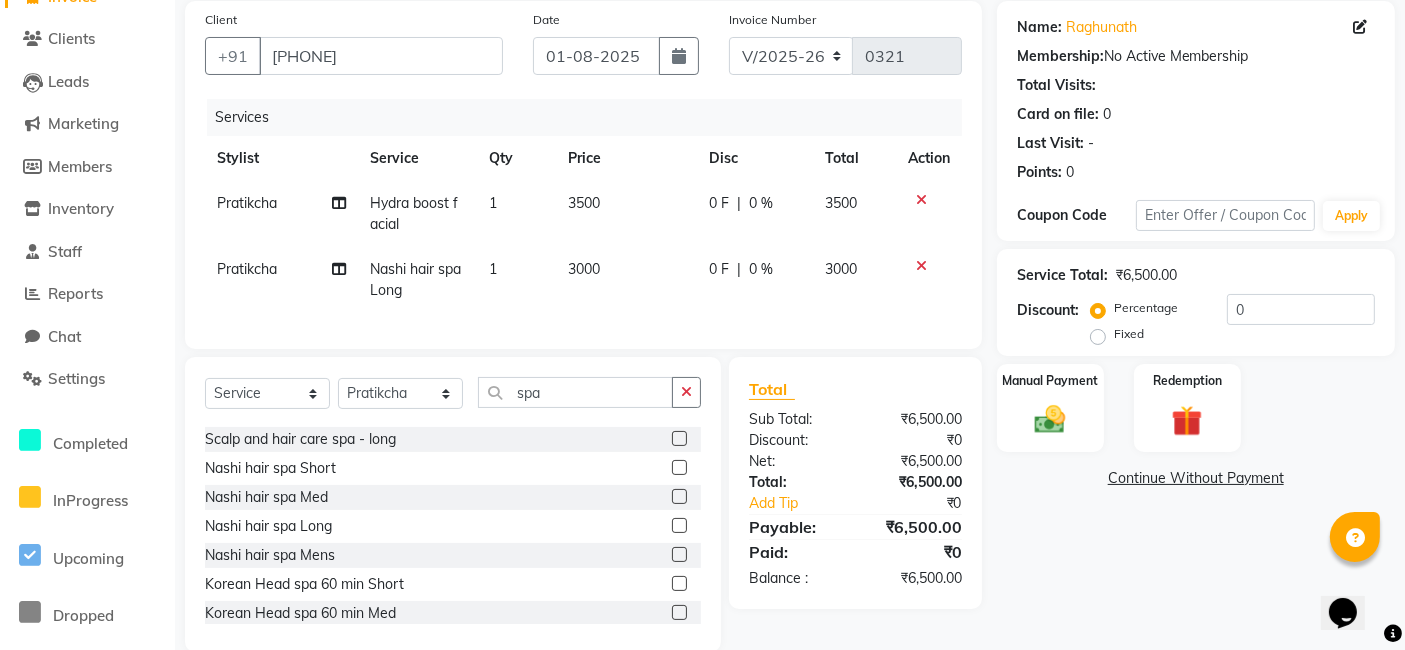 click 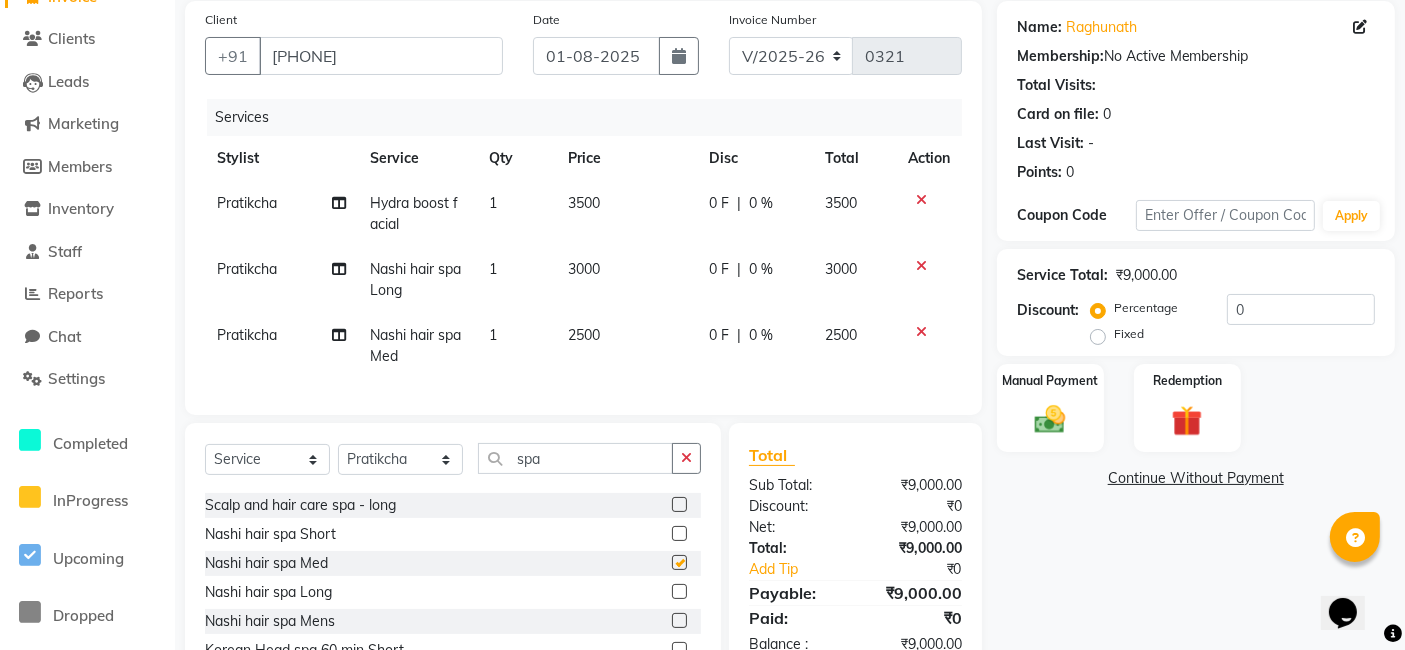 checkbox on "false" 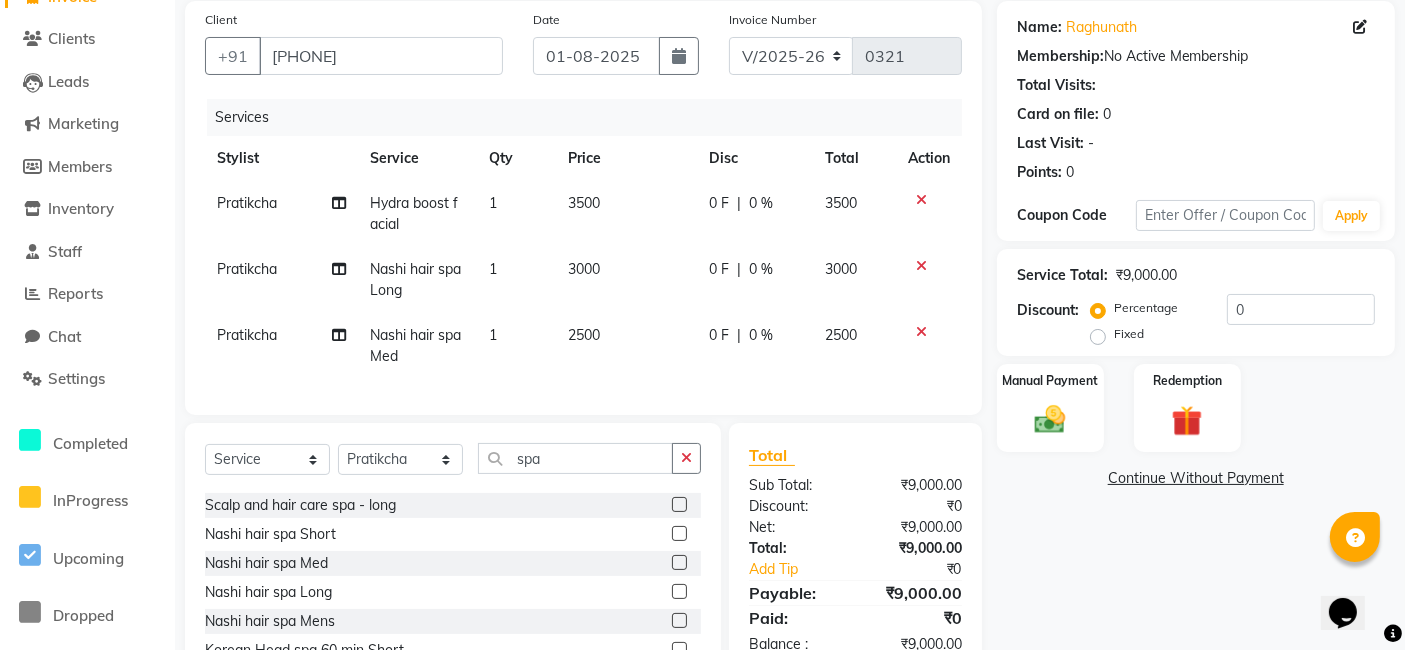 click 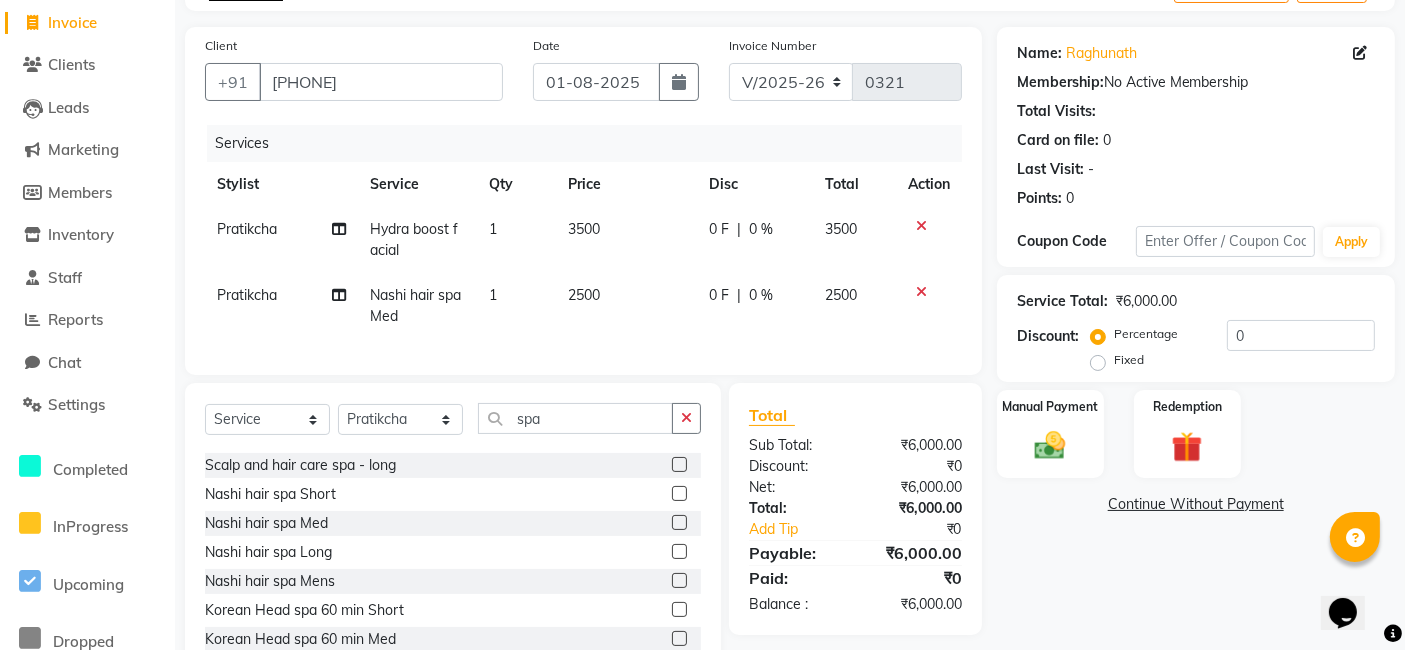 scroll, scrollTop: 197, scrollLeft: 0, axis: vertical 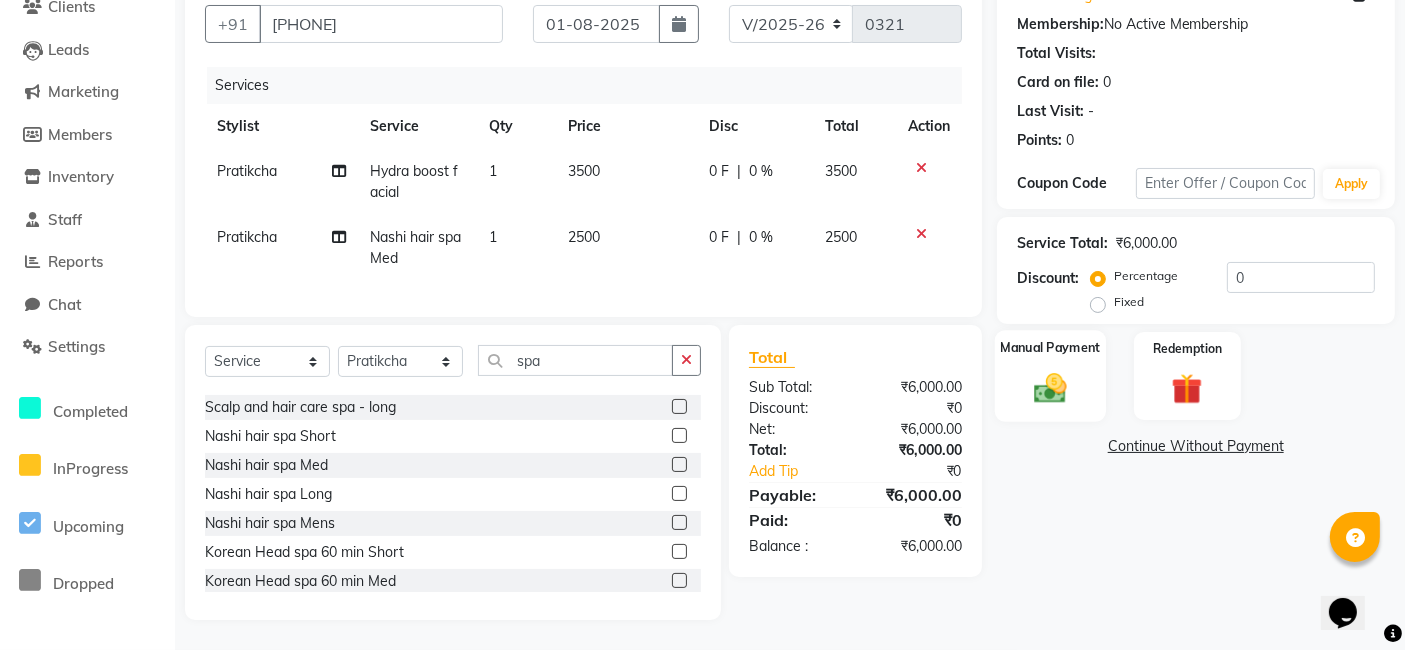 click 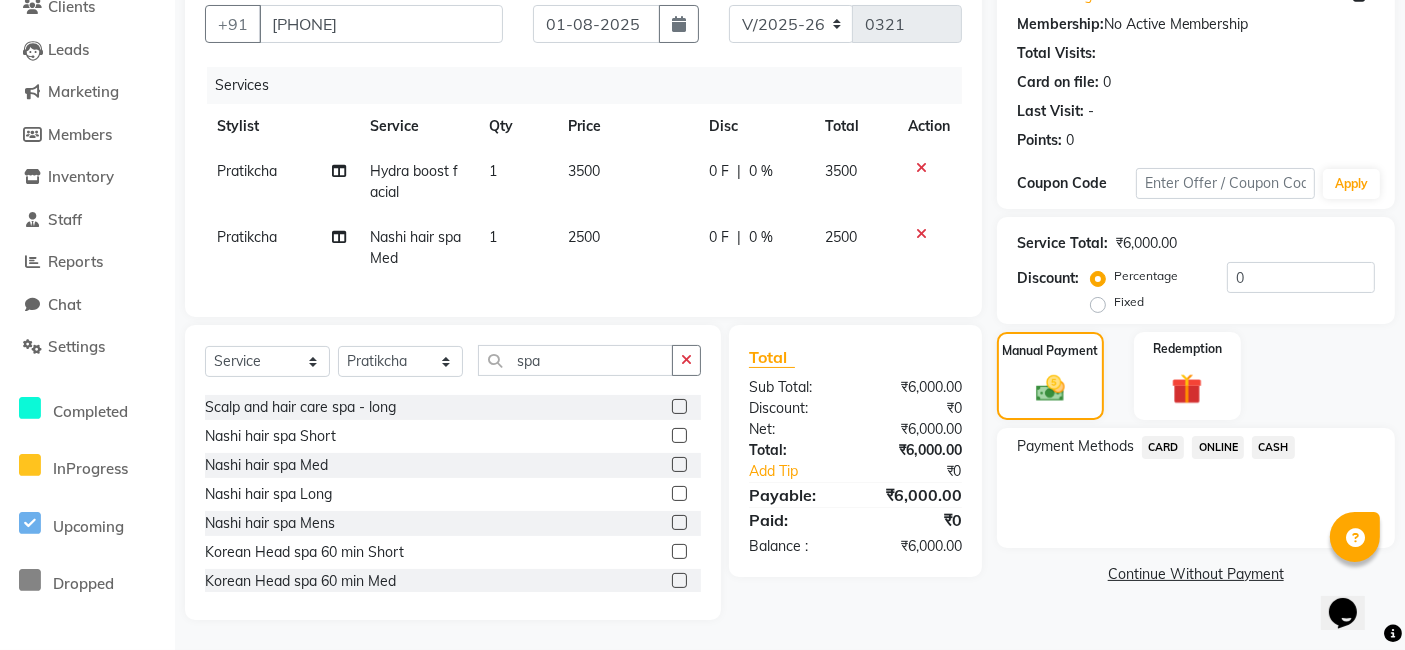 click on "ONLINE" 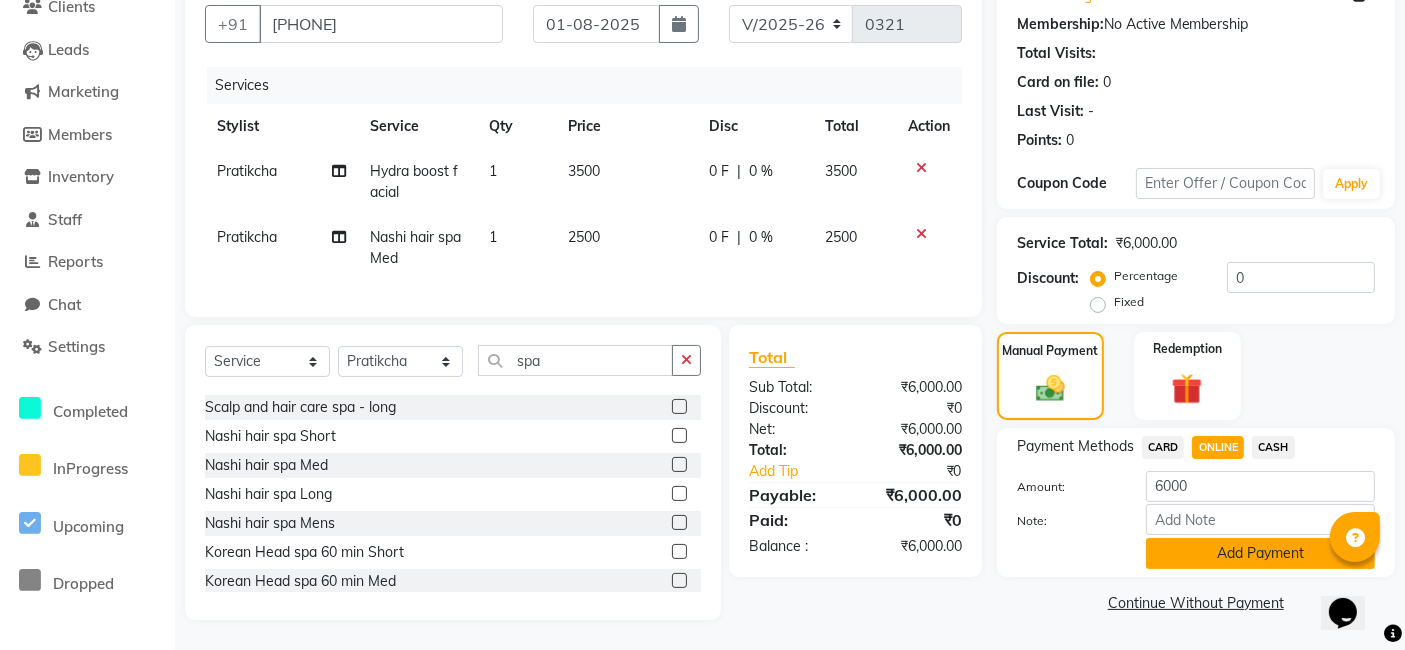 click on "Add Payment" 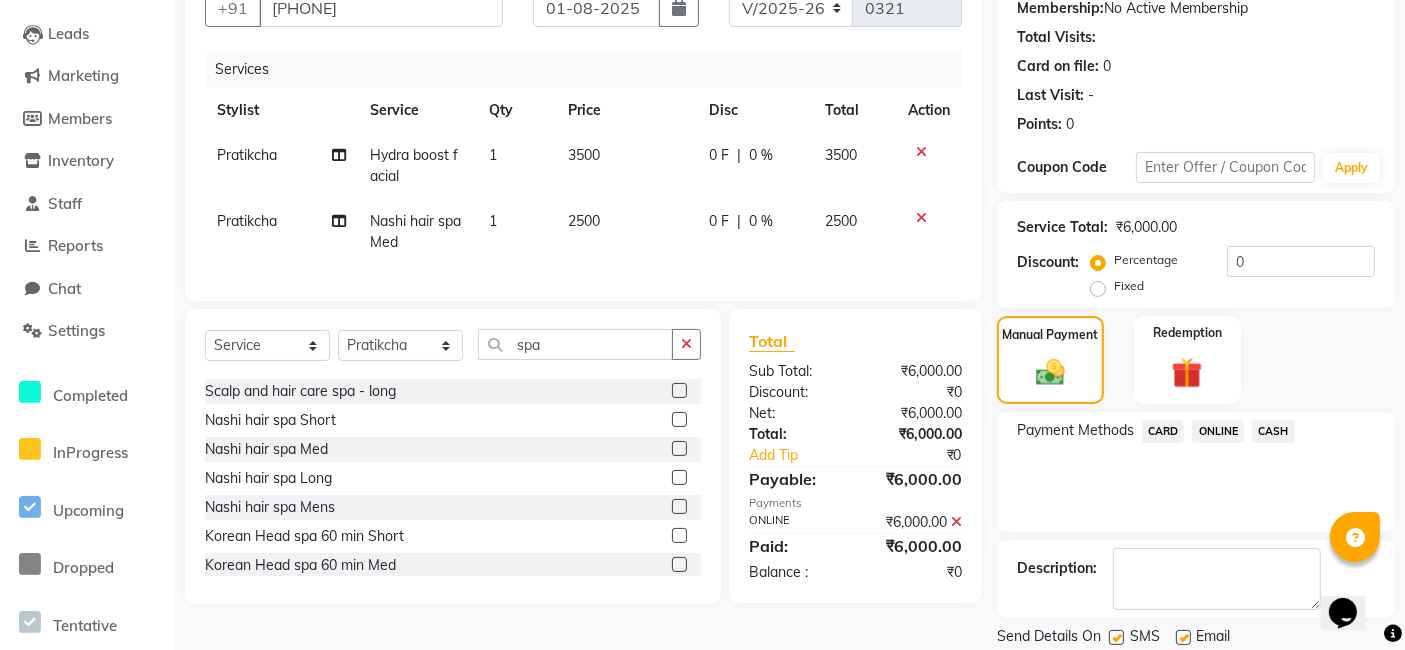 scroll, scrollTop: 260, scrollLeft: 0, axis: vertical 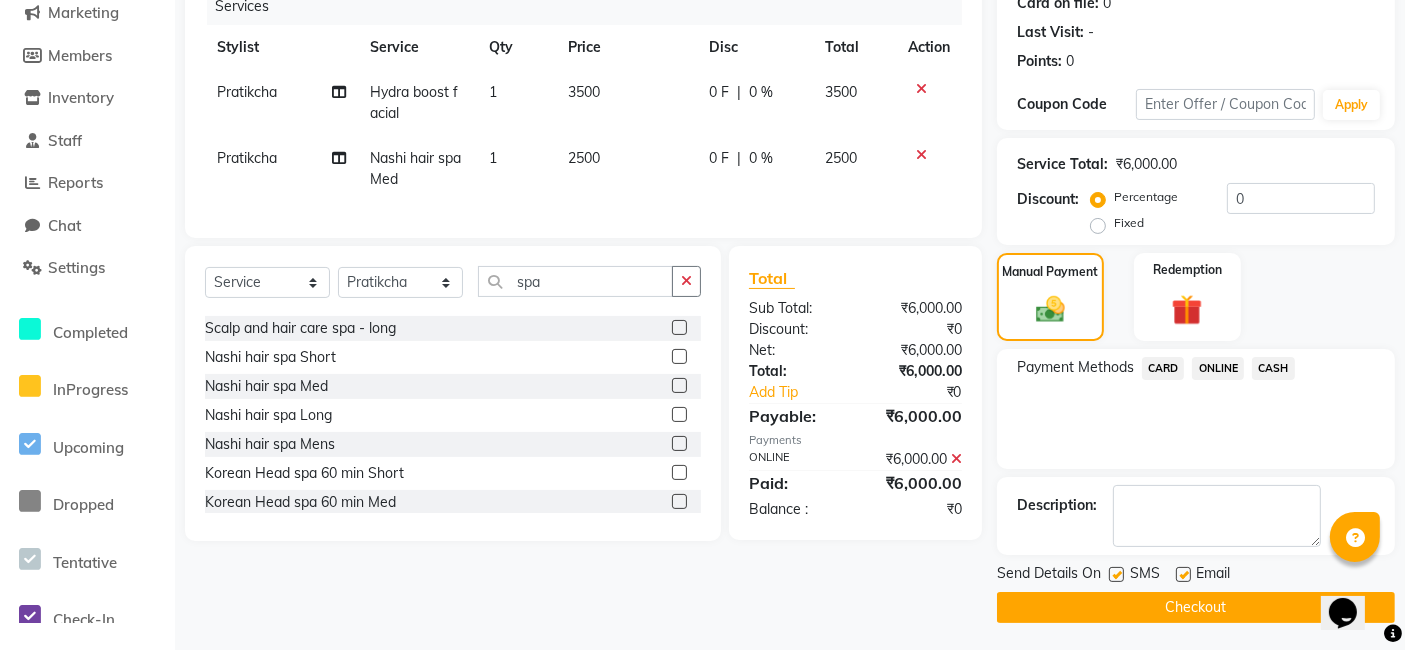 click on "Checkout" 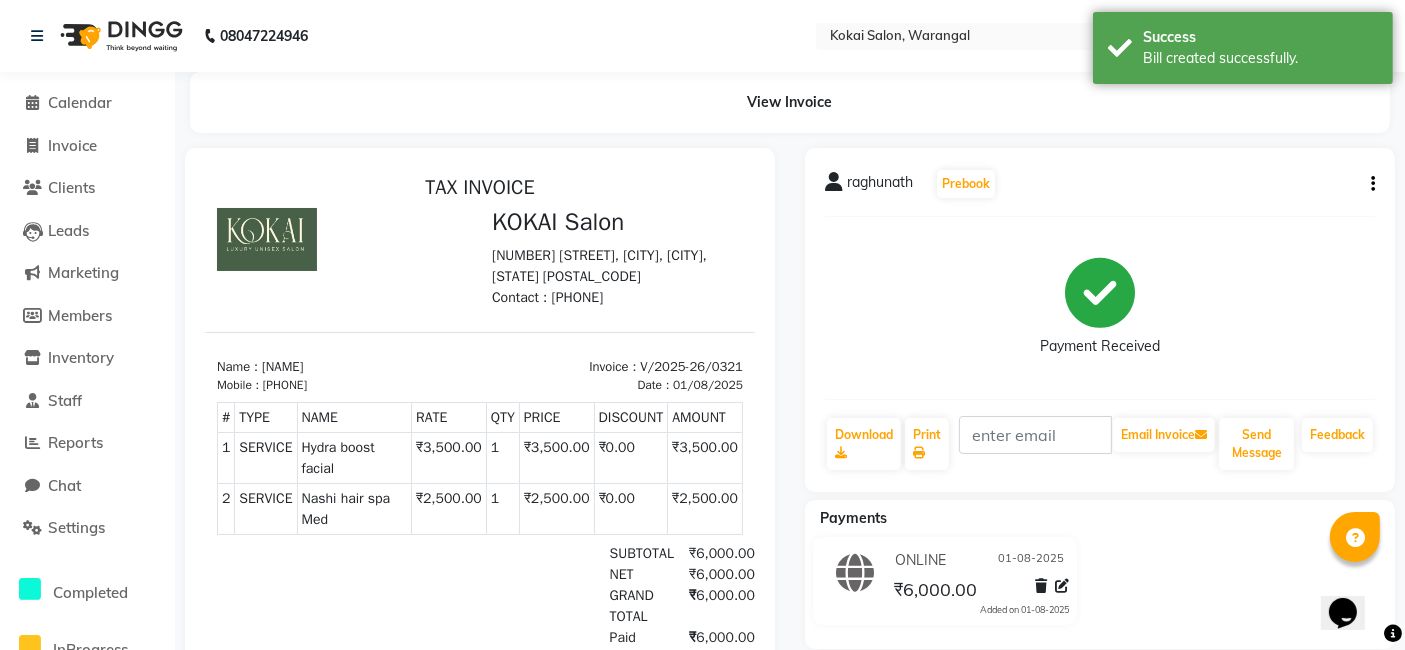 scroll, scrollTop: 0, scrollLeft: 0, axis: both 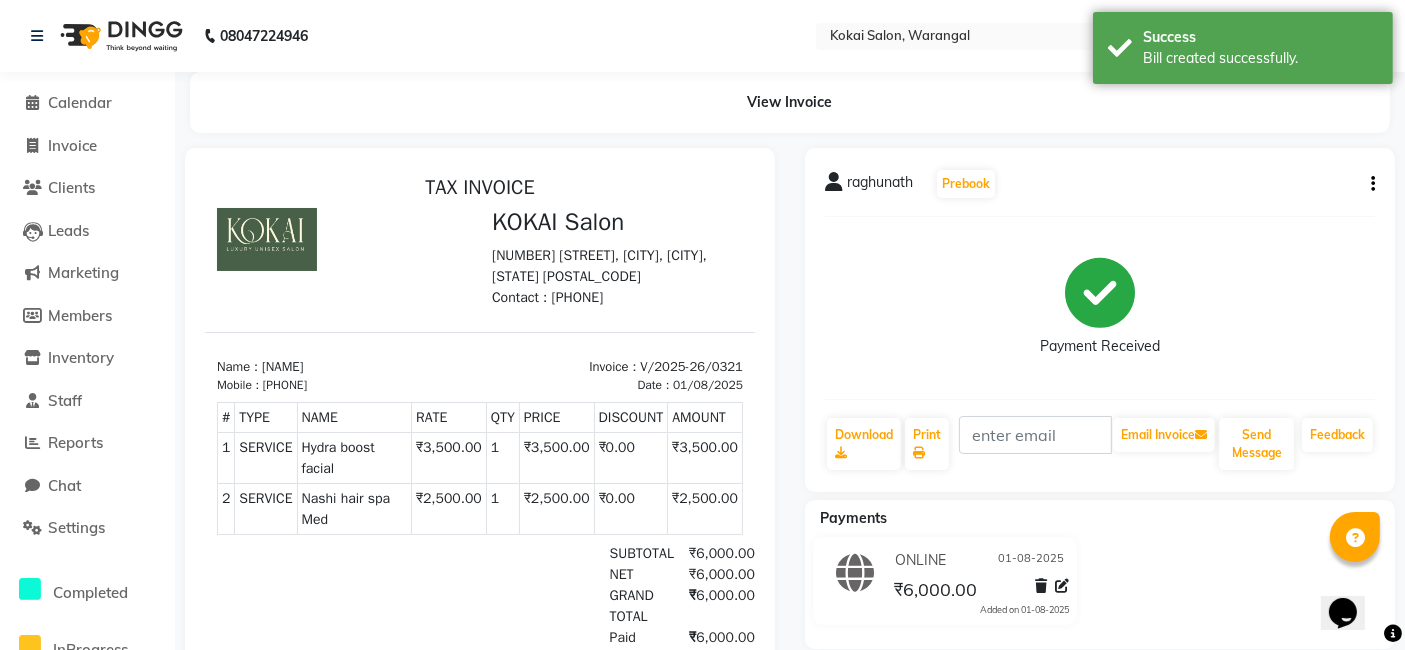 select on "service" 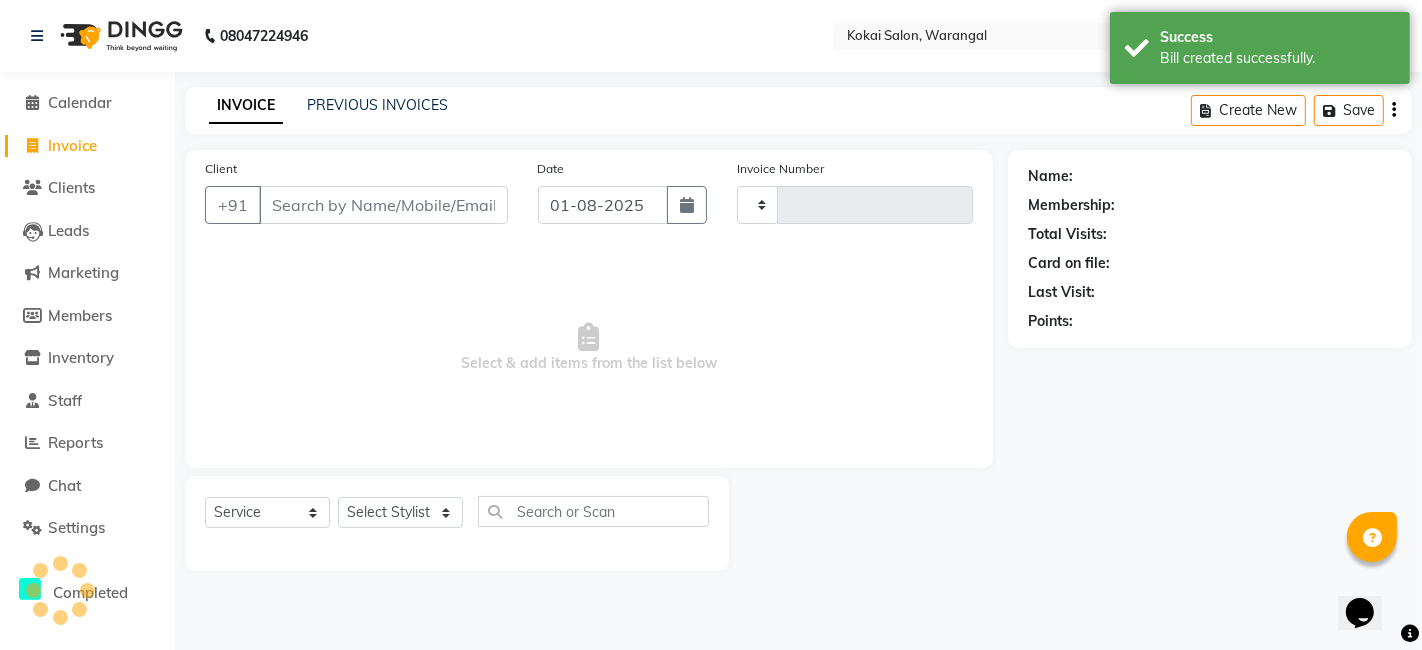 type on "0322" 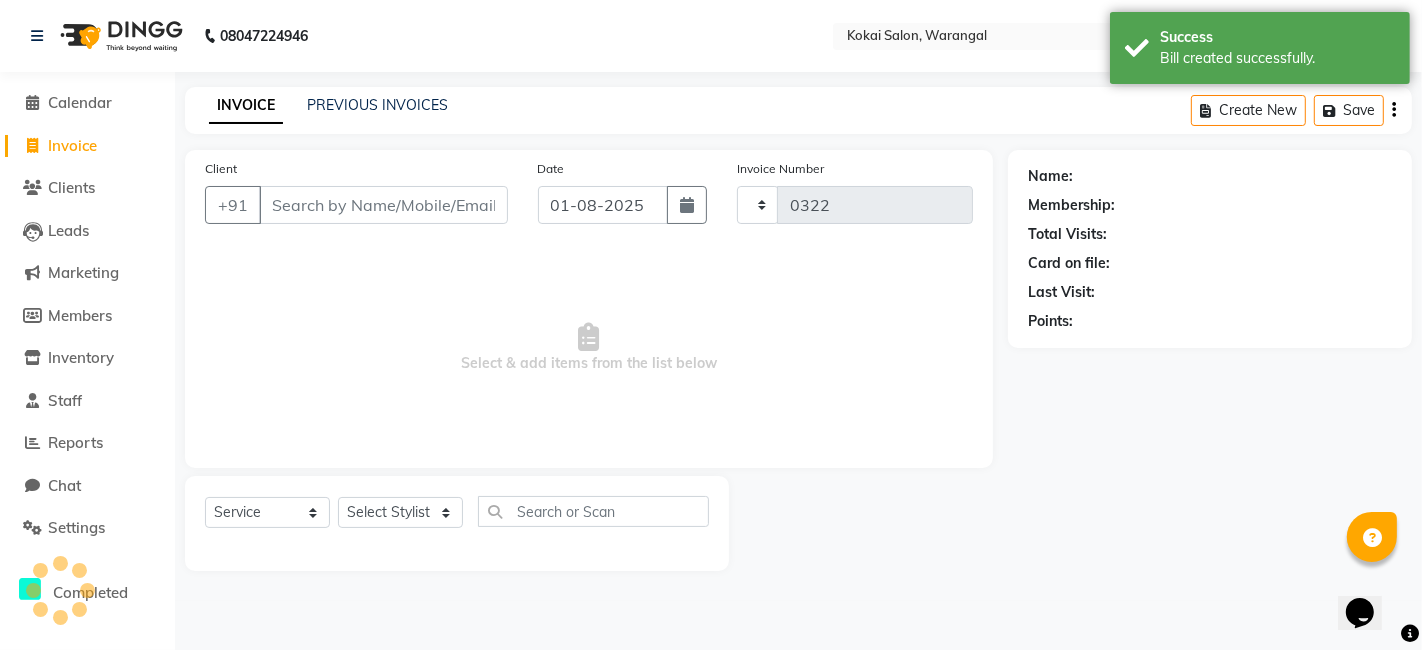 select on "7546" 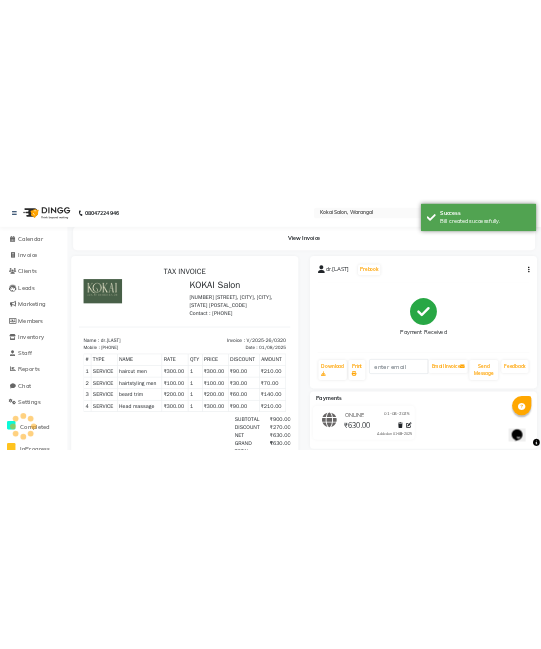 scroll, scrollTop: 0, scrollLeft: 0, axis: both 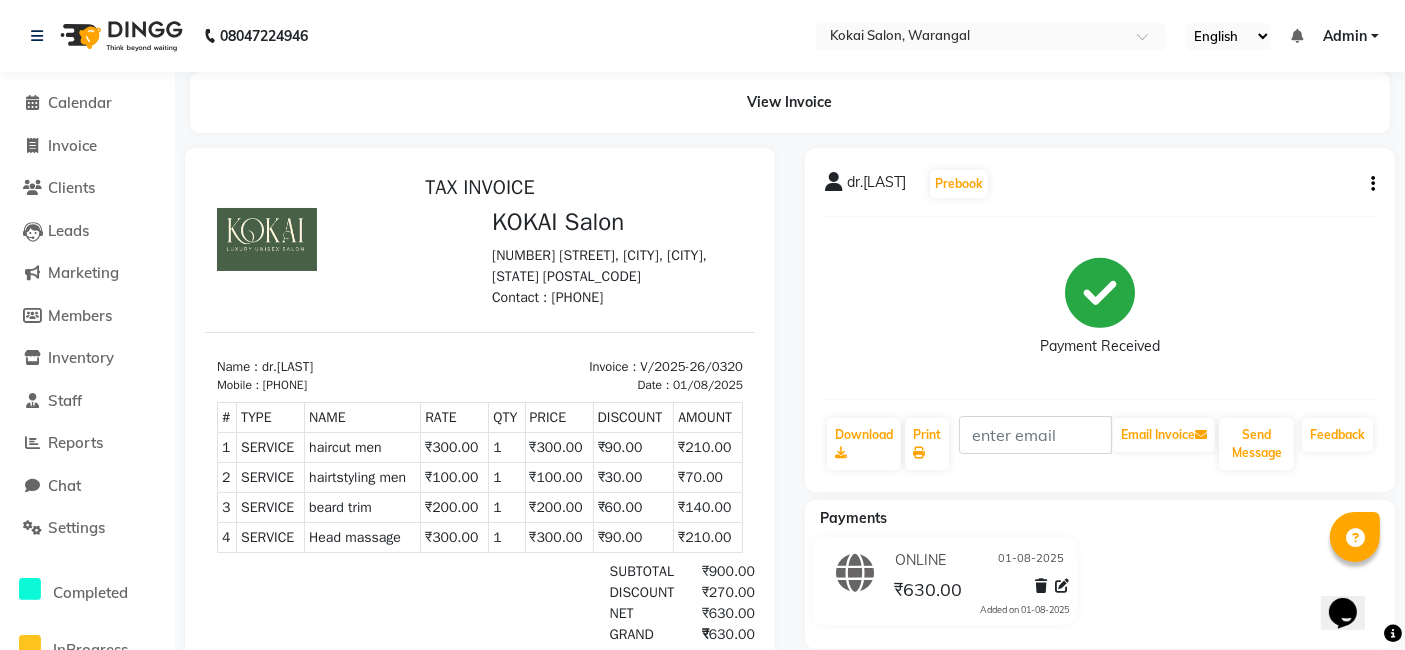select on "service" 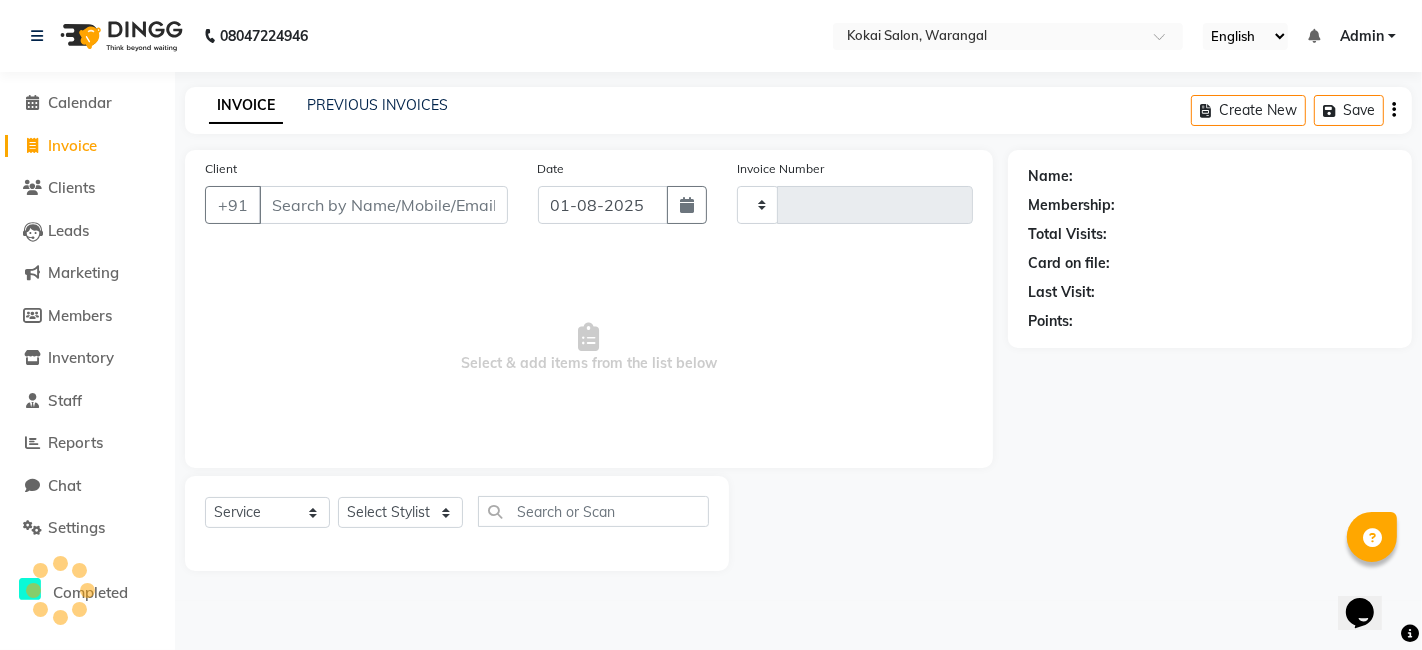 type on "0322" 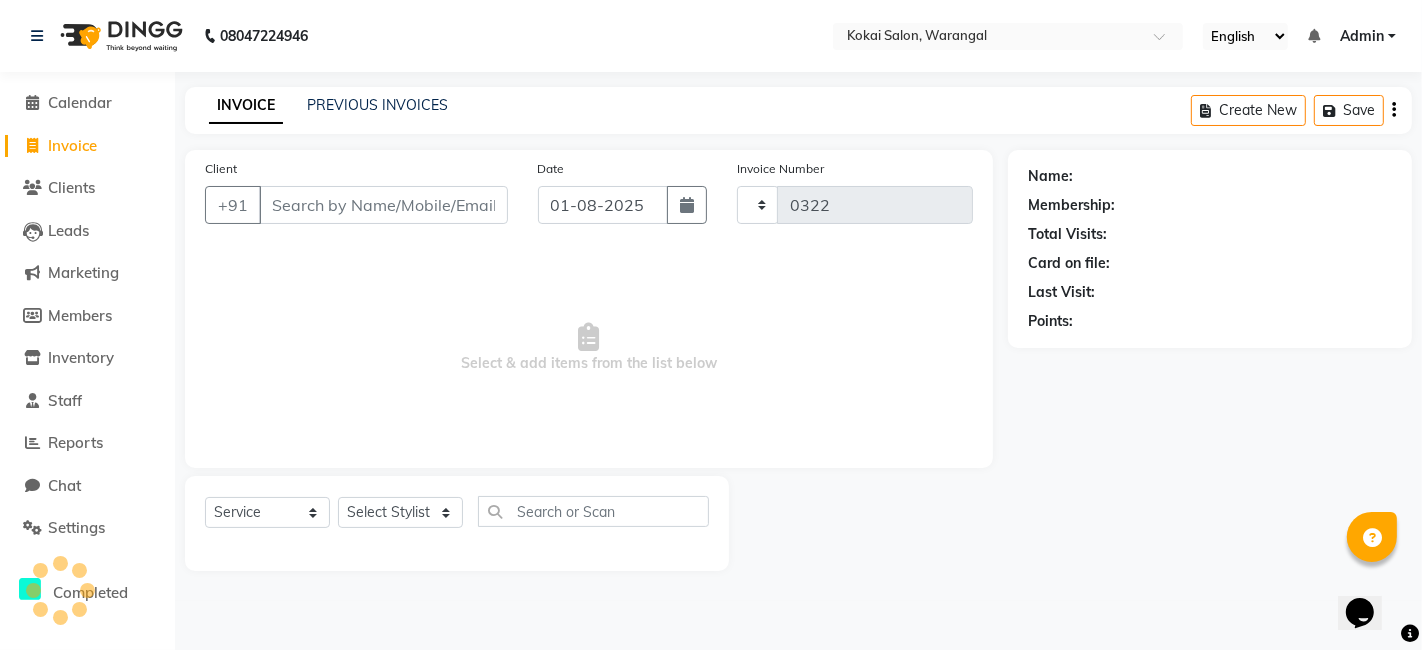 select on "7546" 